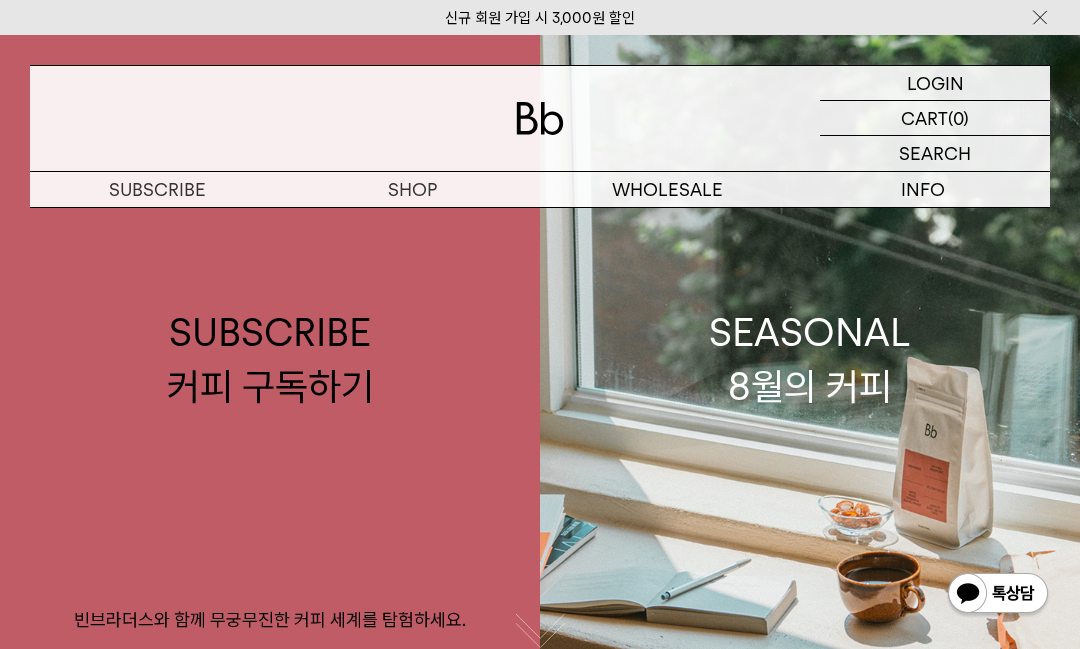 scroll, scrollTop: 0, scrollLeft: 0, axis: both 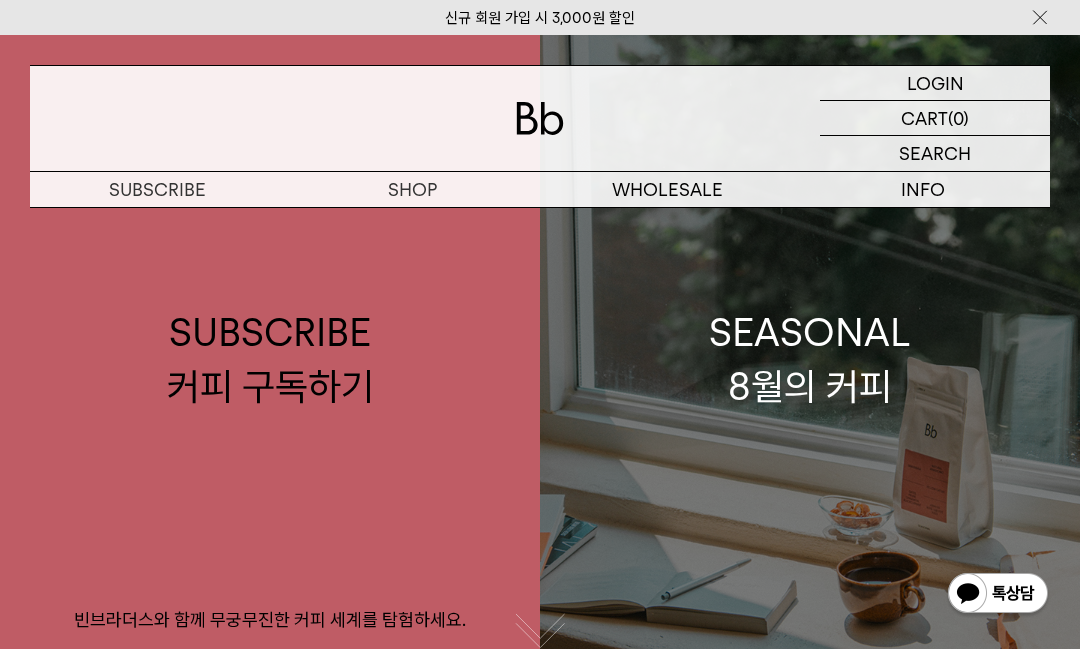 click on "SEASONAL  8월의 커피" at bounding box center [810, 359] 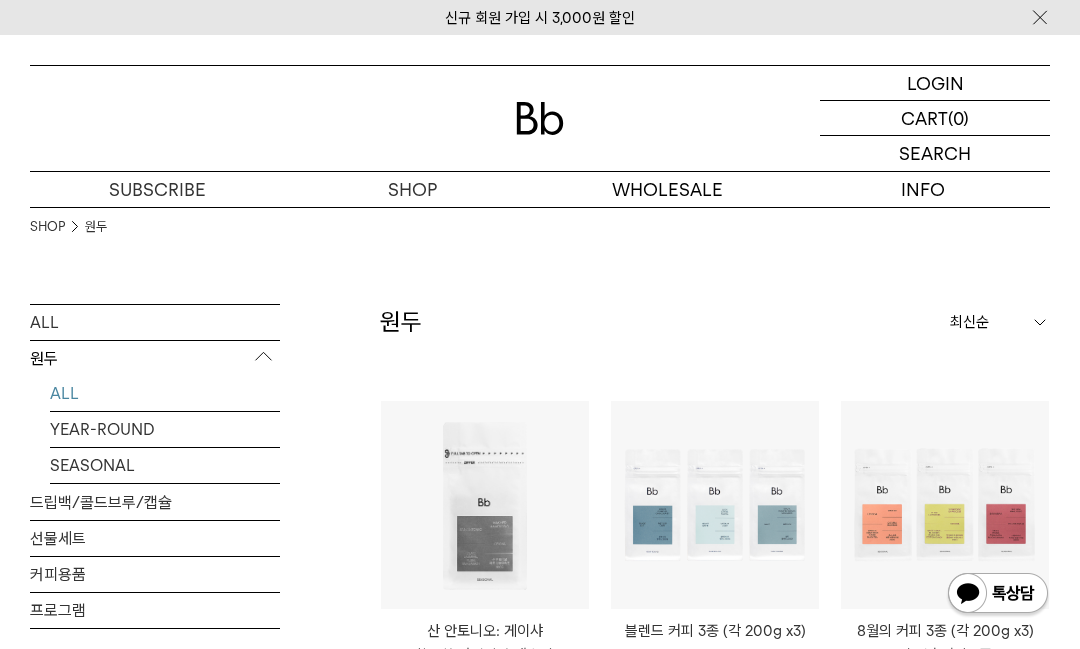 scroll, scrollTop: 0, scrollLeft: 0, axis: both 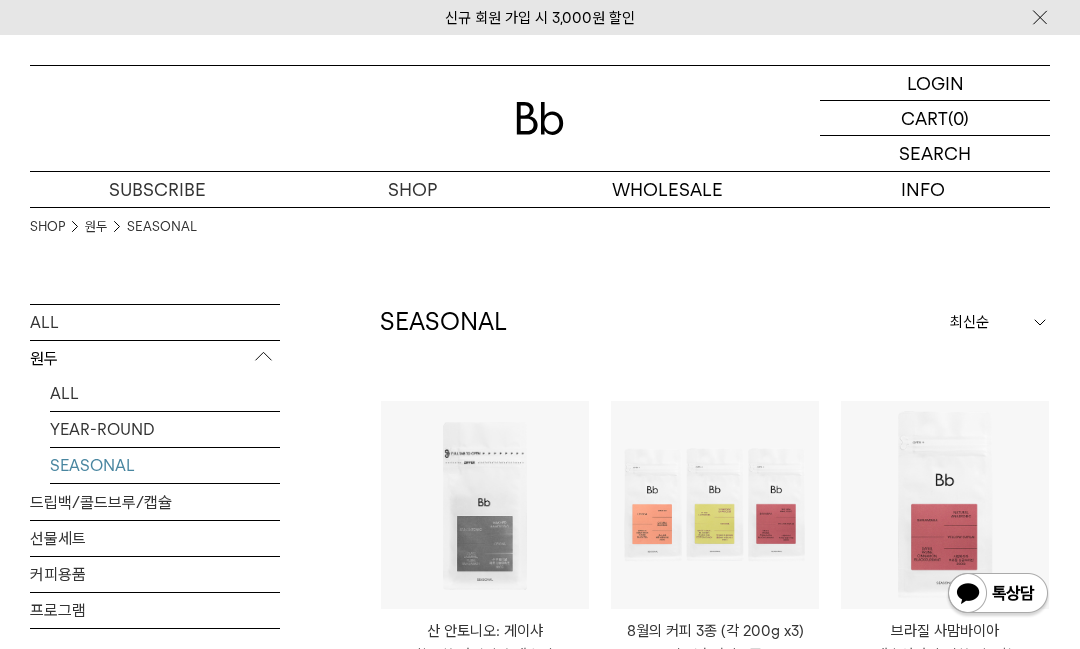 click on "ALL" at bounding box center [165, 393] 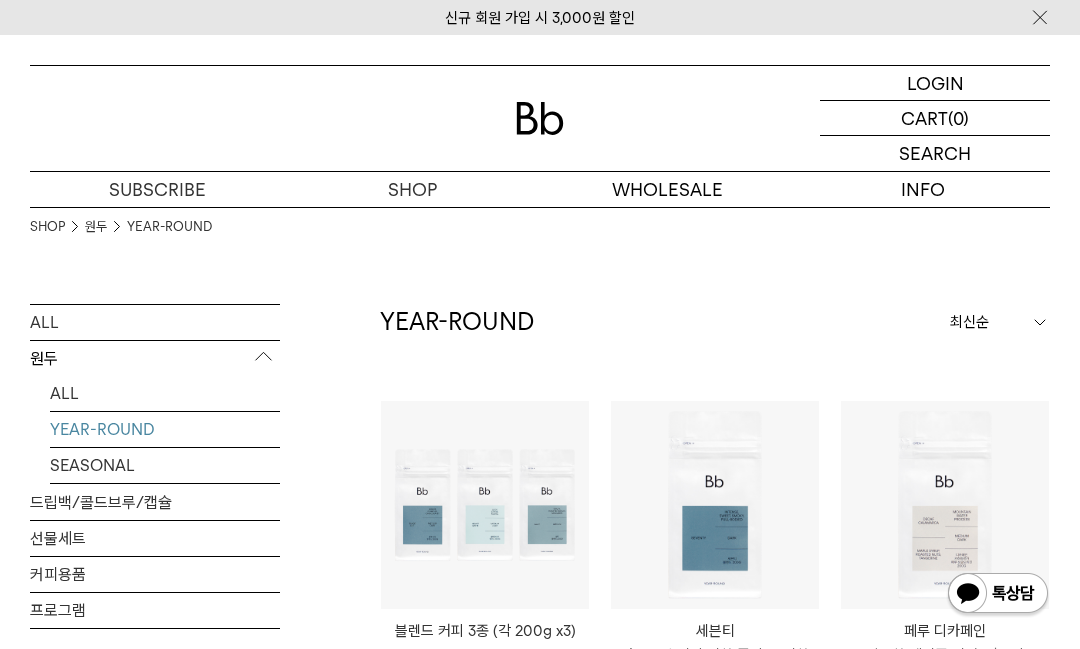 scroll, scrollTop: 0, scrollLeft: 0, axis: both 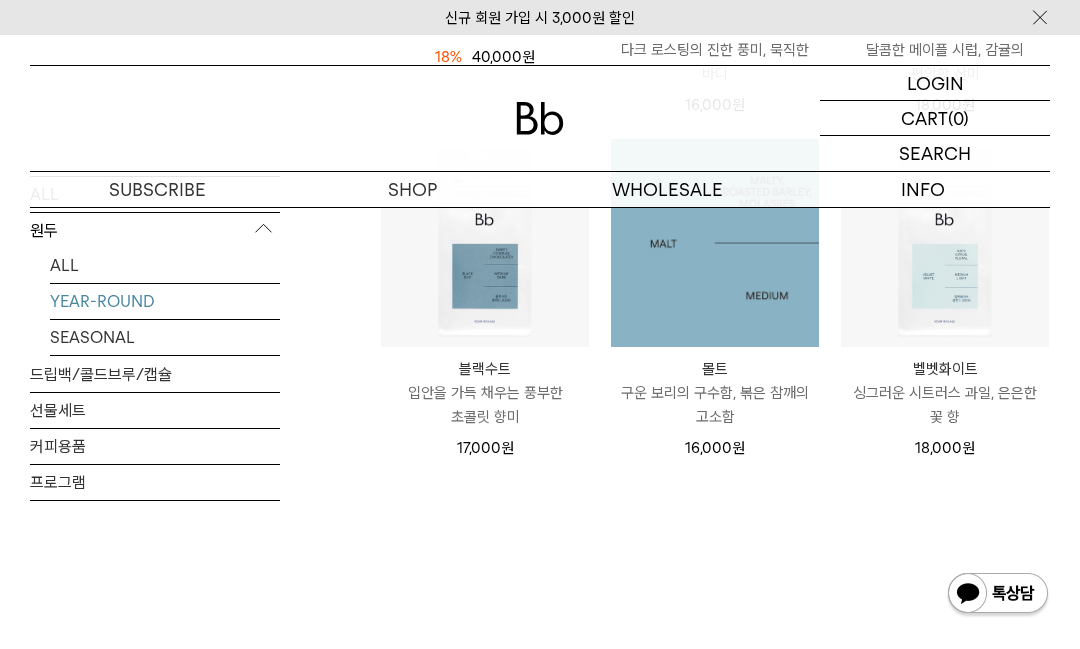 click on "구운 보리의 구수함, 볶은 참깨의 고소함" at bounding box center [715, 405] 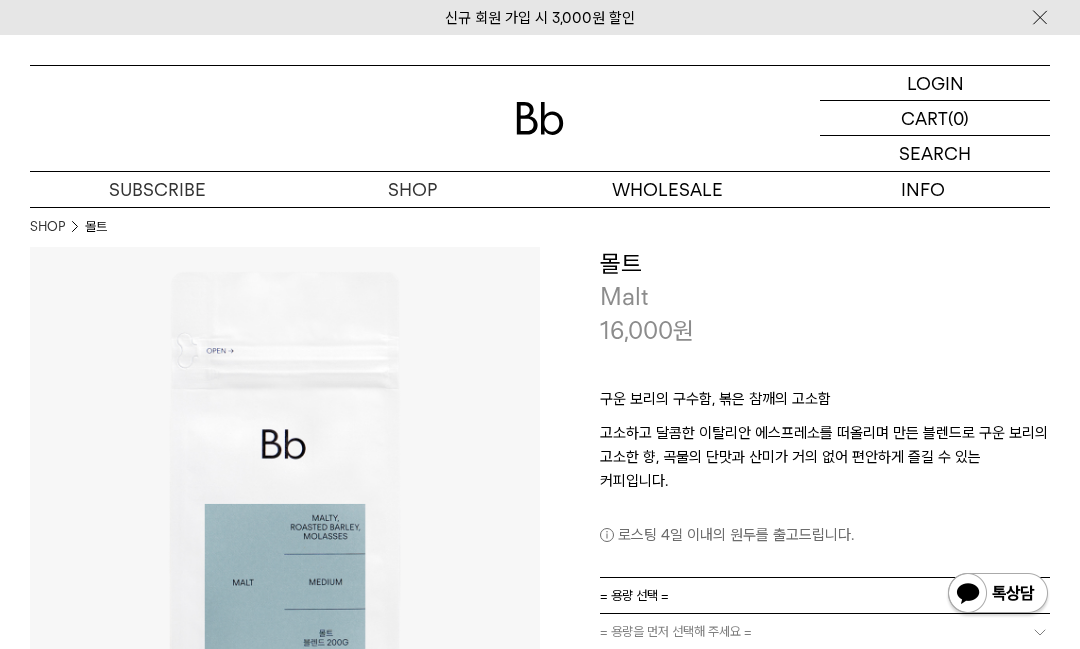 scroll, scrollTop: 0, scrollLeft: 0, axis: both 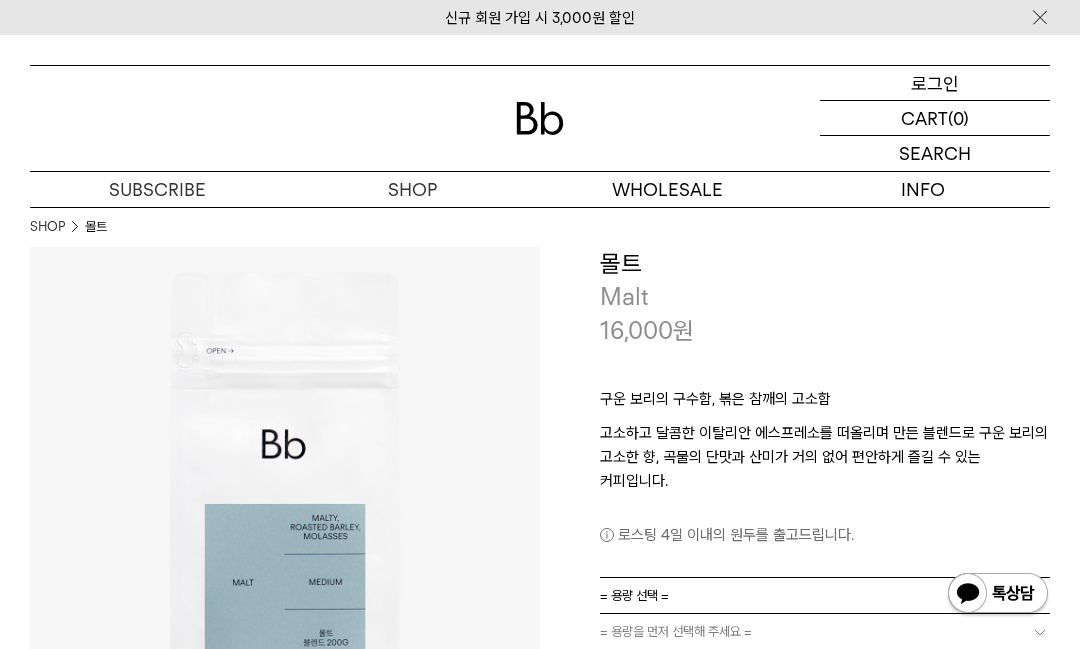 click on "로그인" at bounding box center (935, 83) 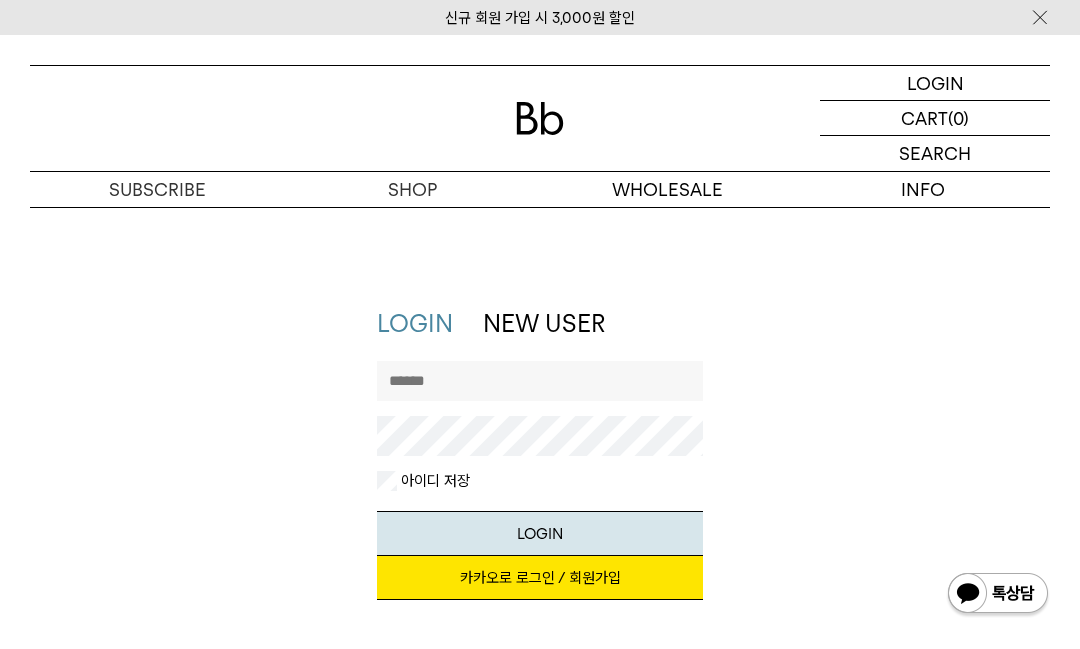 scroll, scrollTop: 0, scrollLeft: 0, axis: both 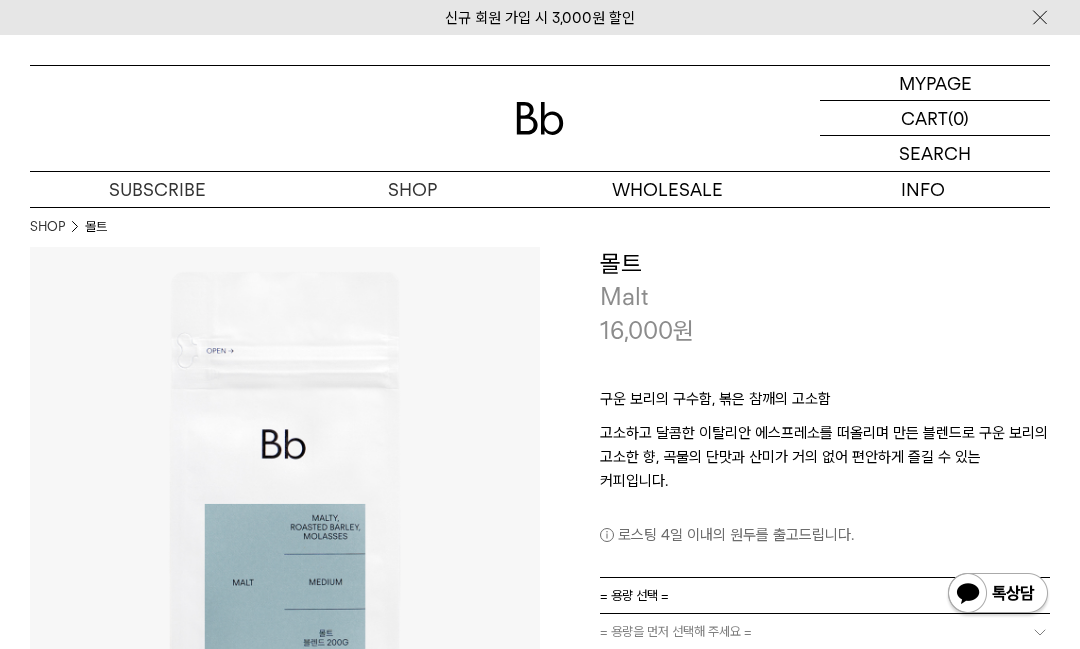 click on "마이페이지" at bounding box center [0, 0] 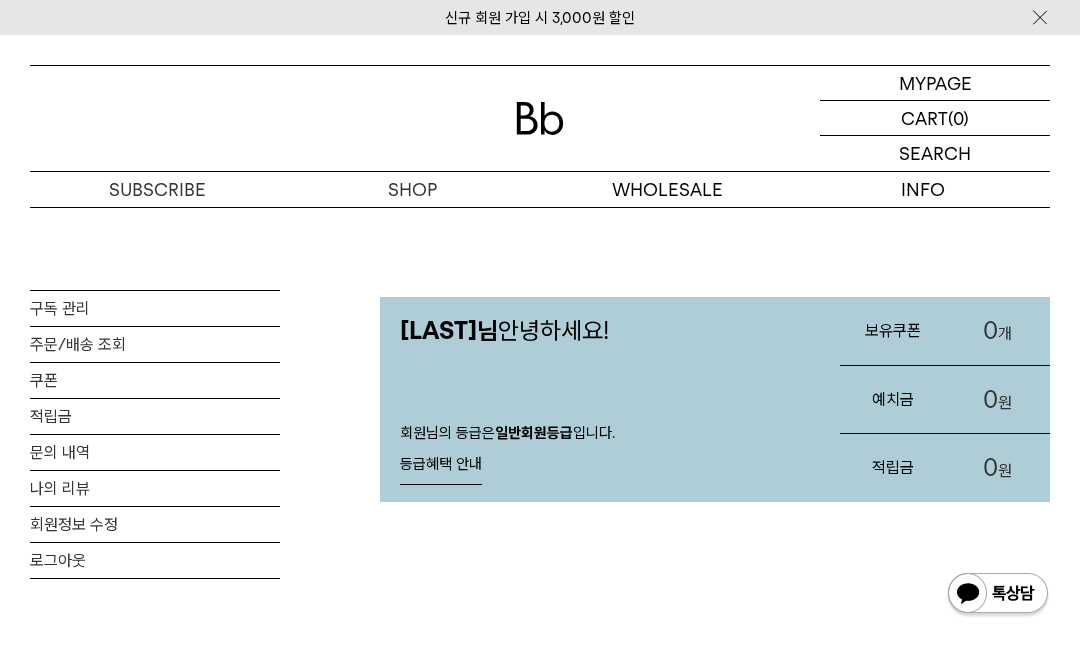 scroll, scrollTop: 0, scrollLeft: 0, axis: both 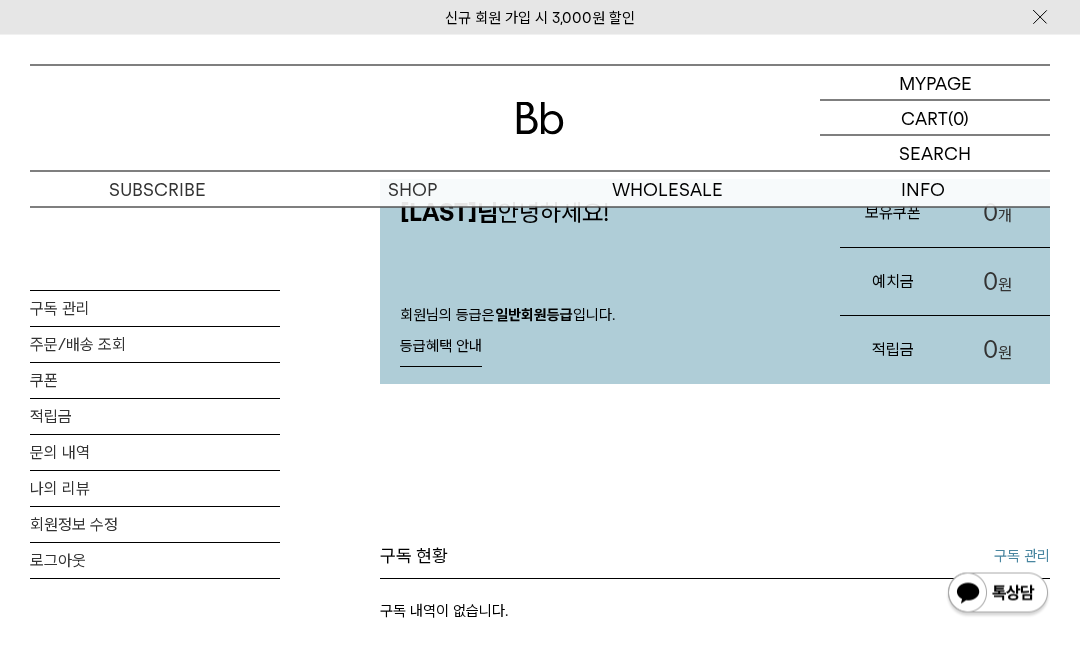 click on "주문/배송 조회" at bounding box center [155, 344] 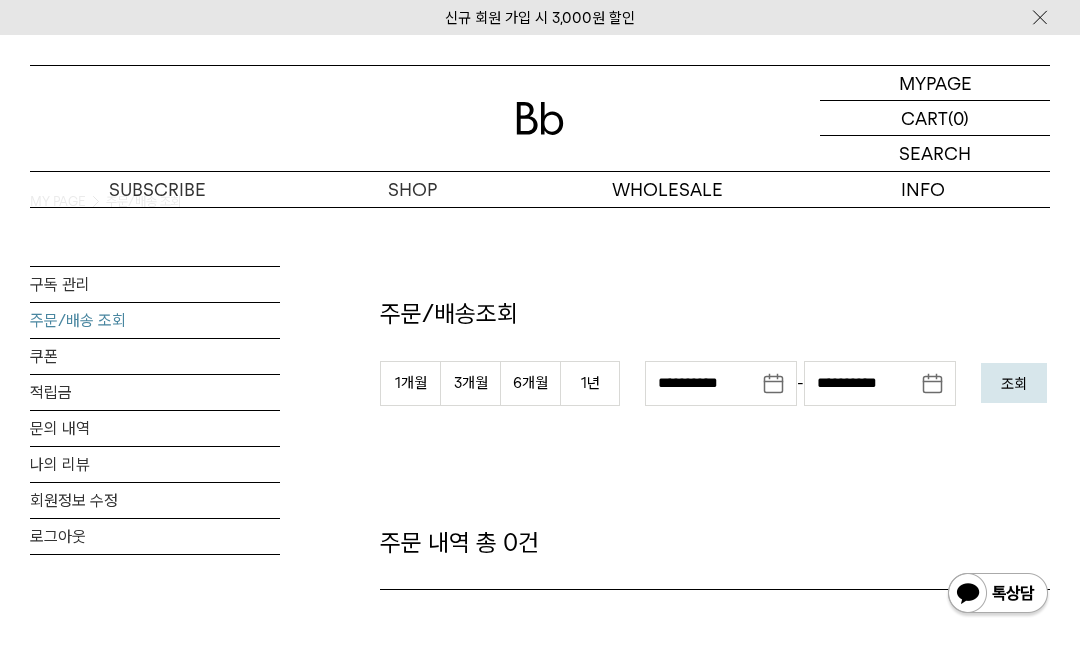 scroll, scrollTop: 0, scrollLeft: 0, axis: both 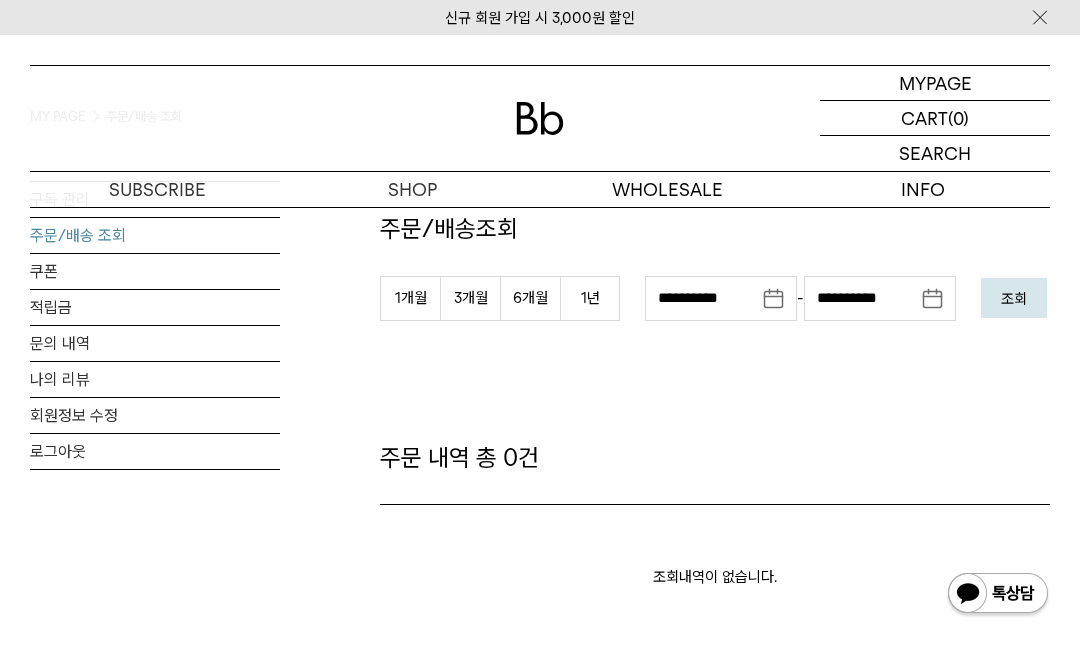 click on "6개월" at bounding box center (530, 298) 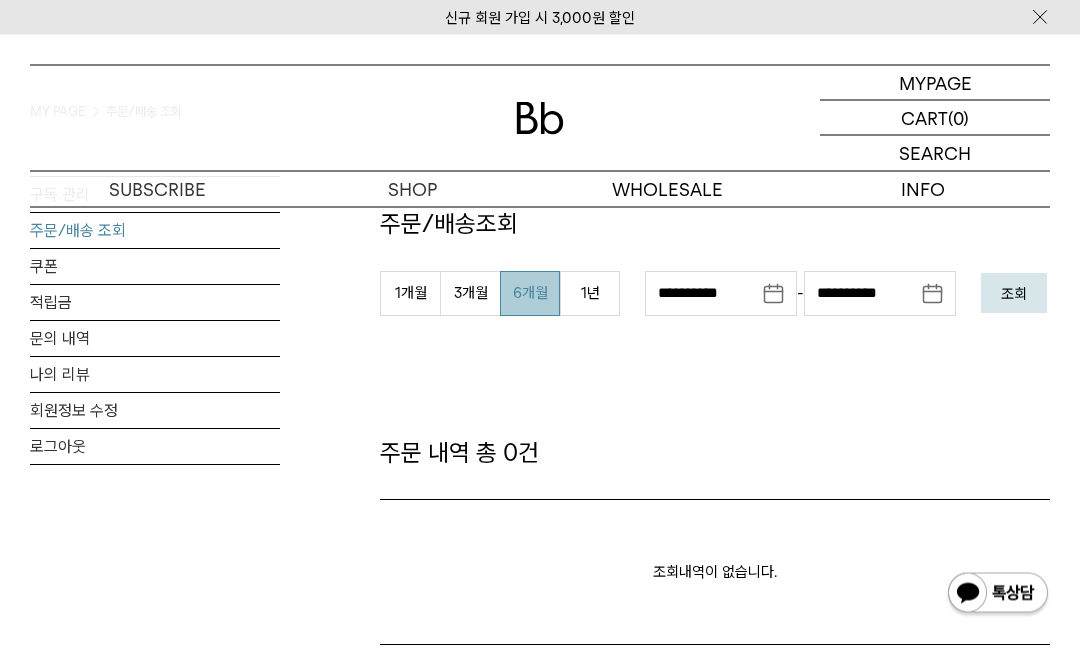 click on "1년" at bounding box center (590, 294) 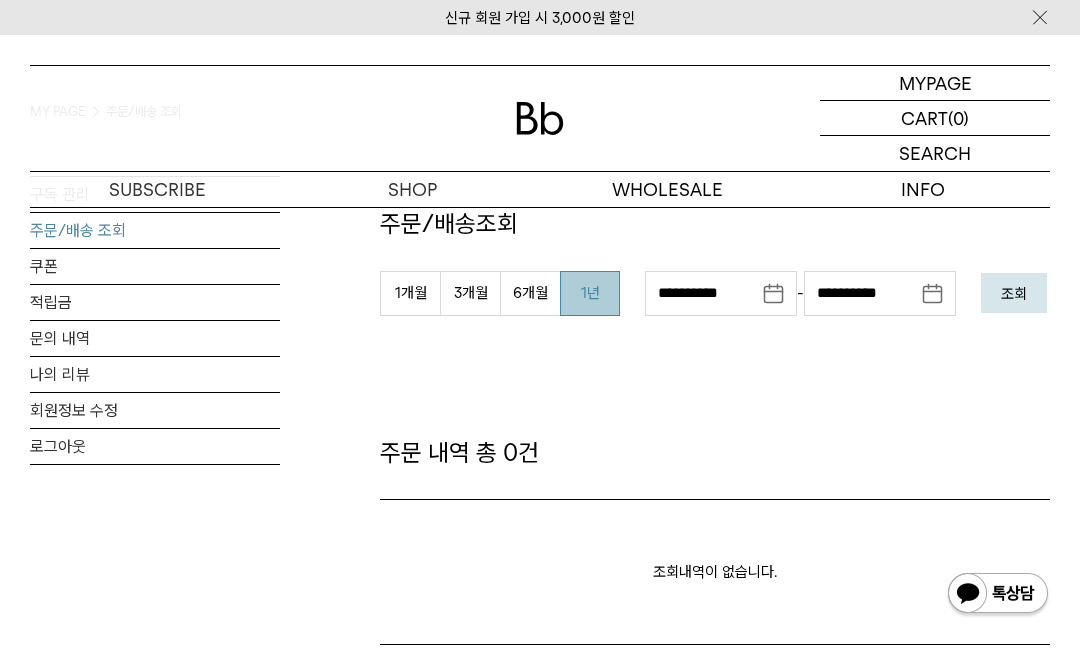 click on "조회" at bounding box center [1014, 294] 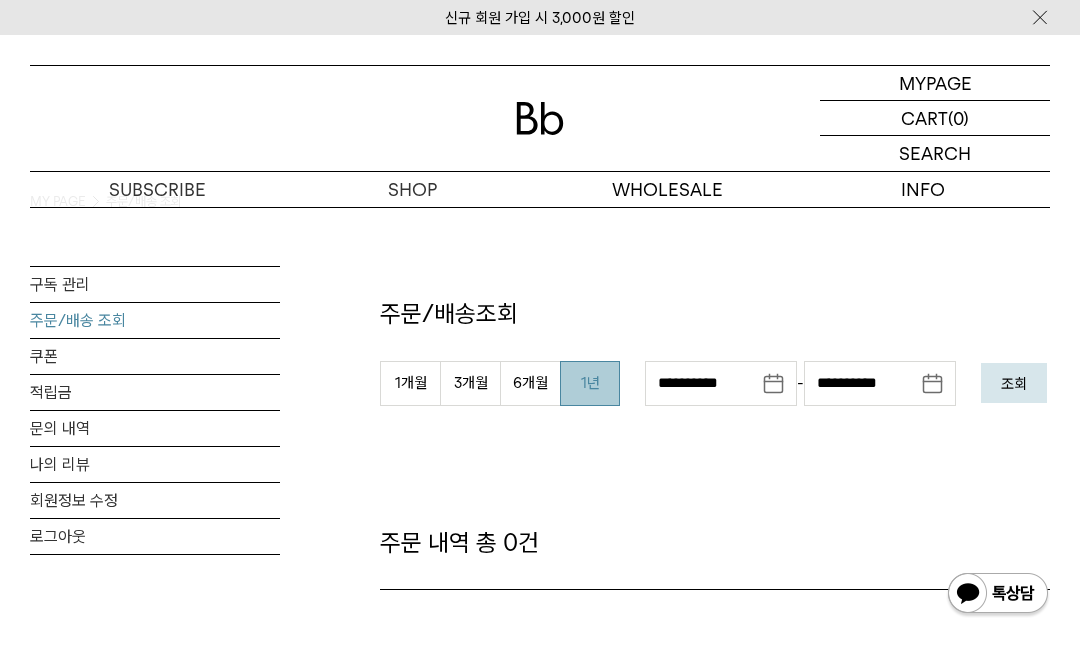 scroll, scrollTop: 0, scrollLeft: 0, axis: both 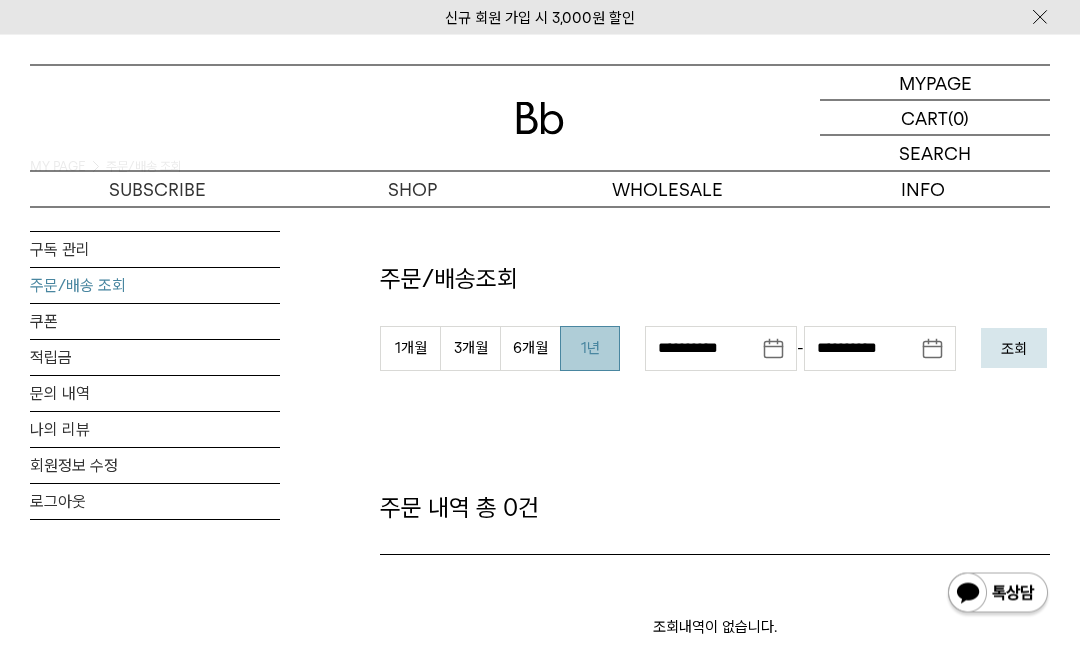 click at bounding box center (1040, 17) 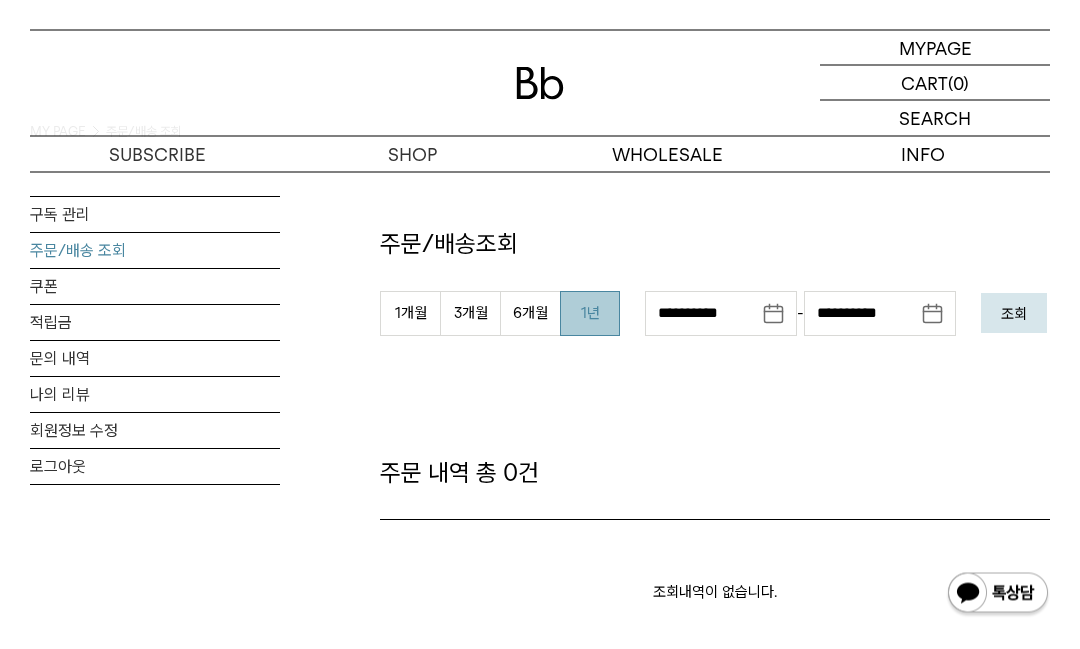 scroll, scrollTop: 35, scrollLeft: 0, axis: vertical 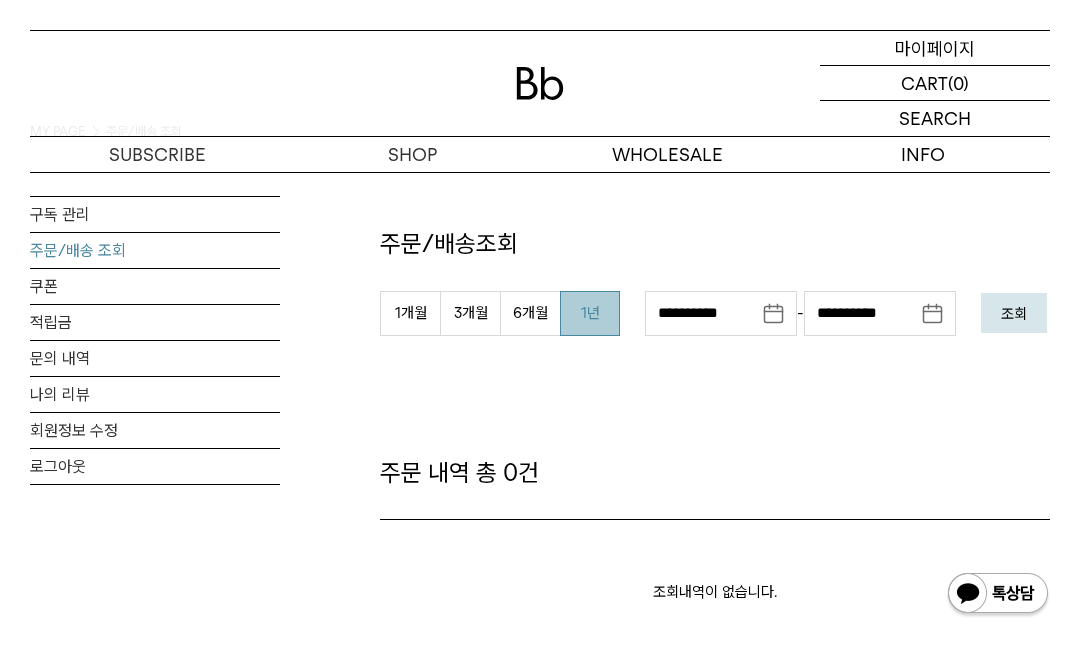 click on "마이페이지" at bounding box center (935, 48) 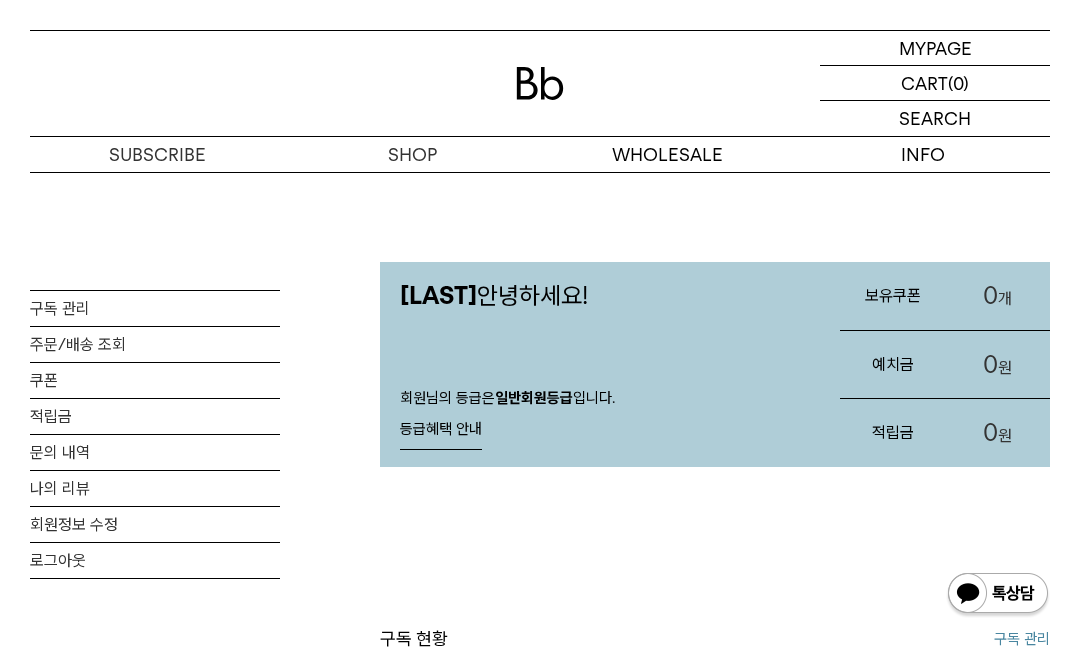 scroll, scrollTop: 0, scrollLeft: 0, axis: both 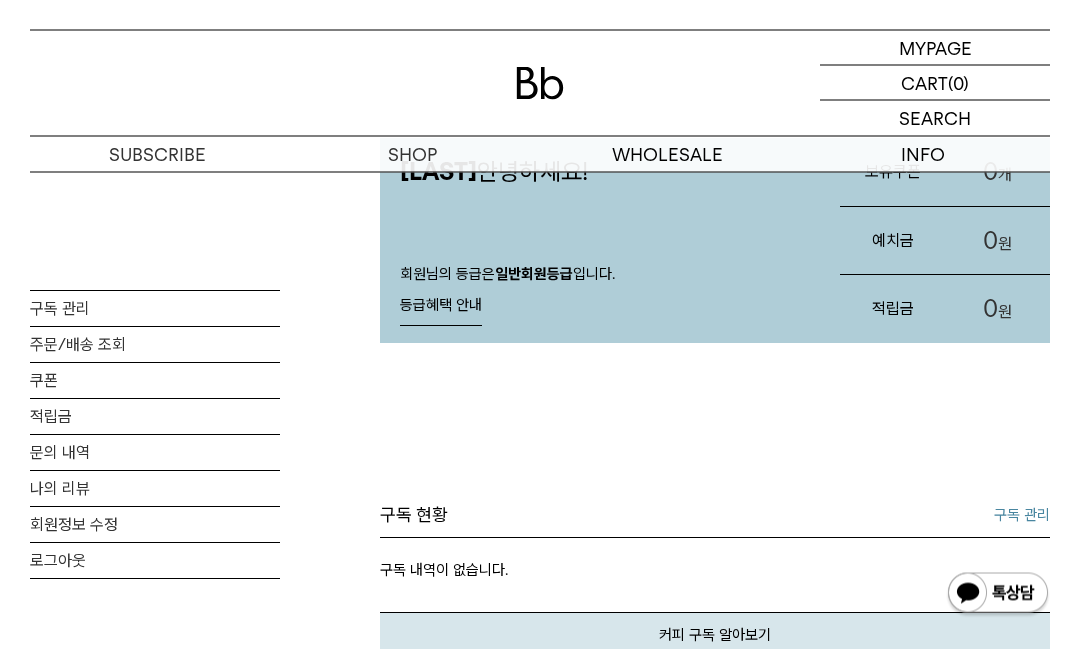 click on "로그아웃" at bounding box center (155, 560) 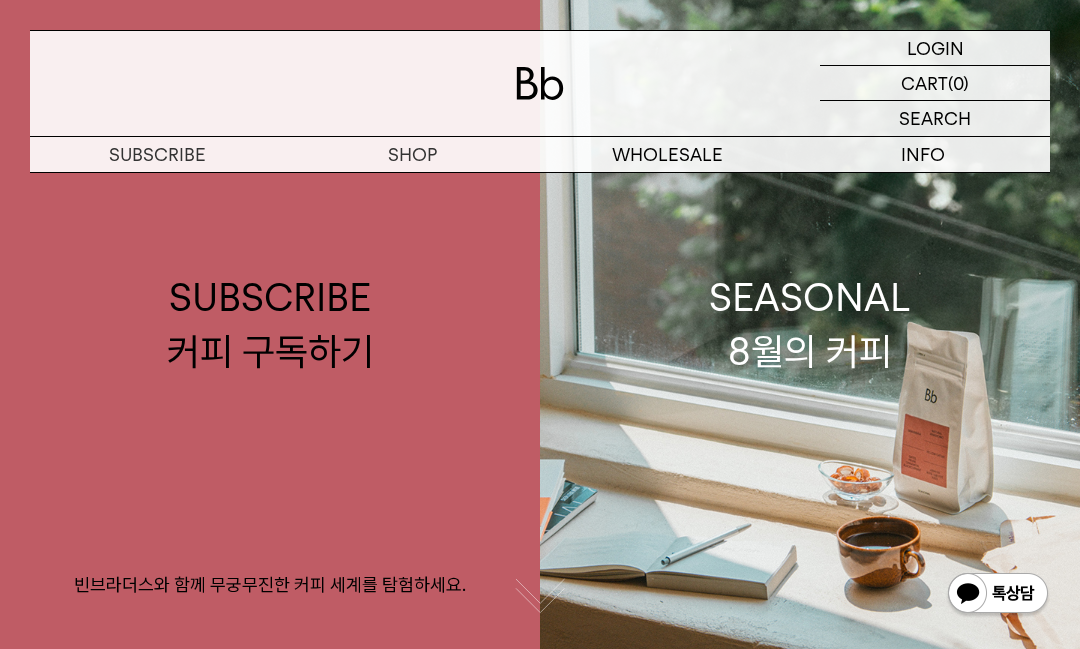 scroll, scrollTop: 0, scrollLeft: 0, axis: both 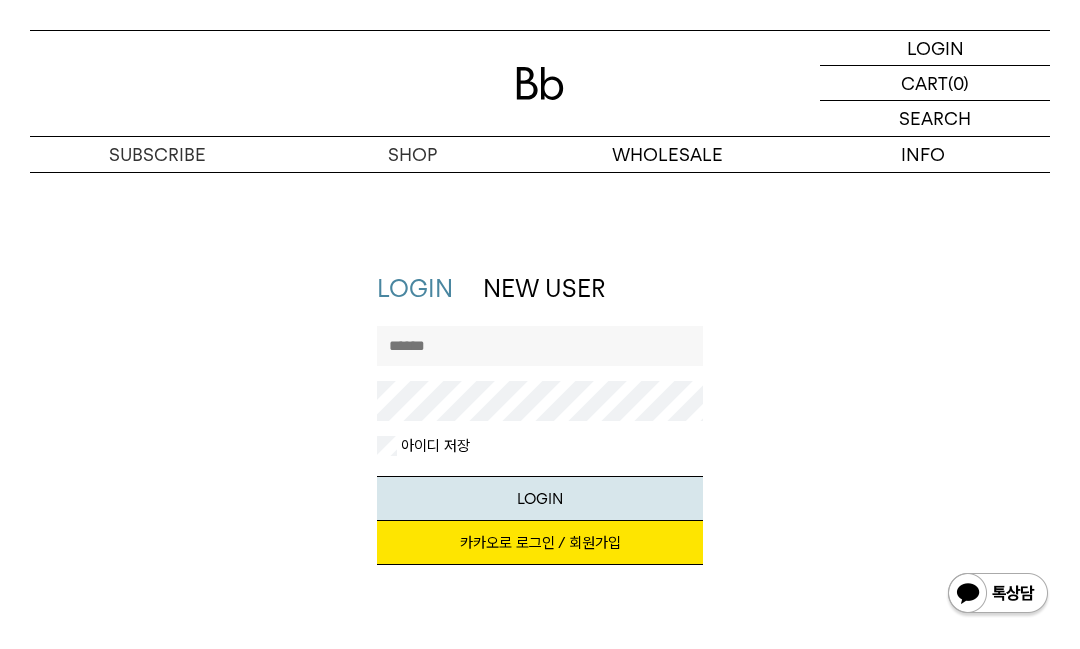 click at bounding box center (540, 346) 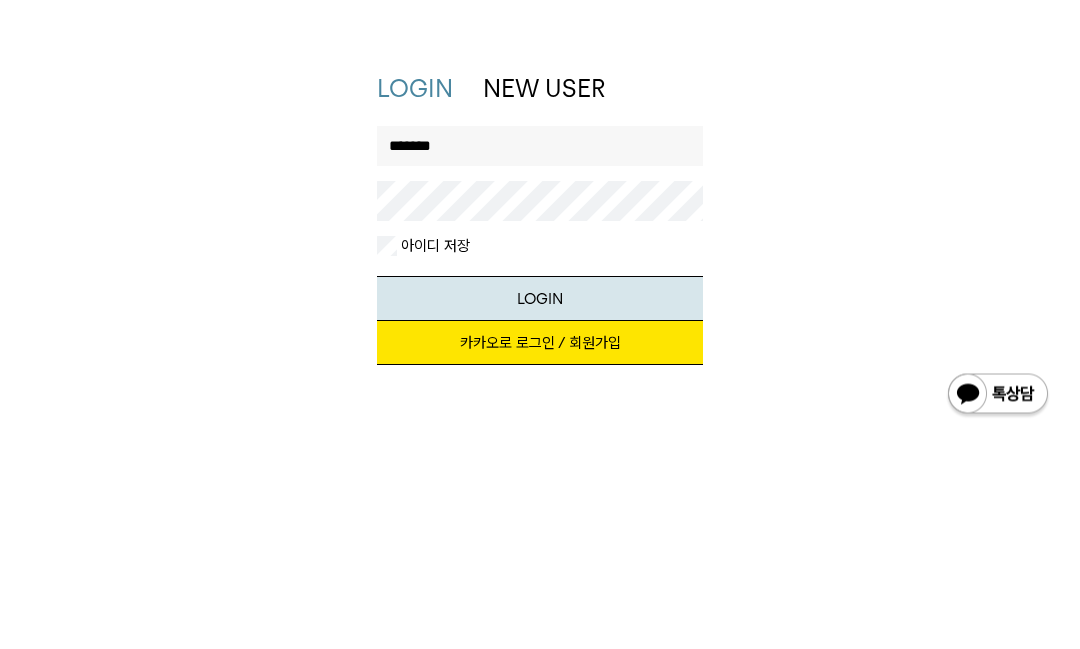 type on "*******" 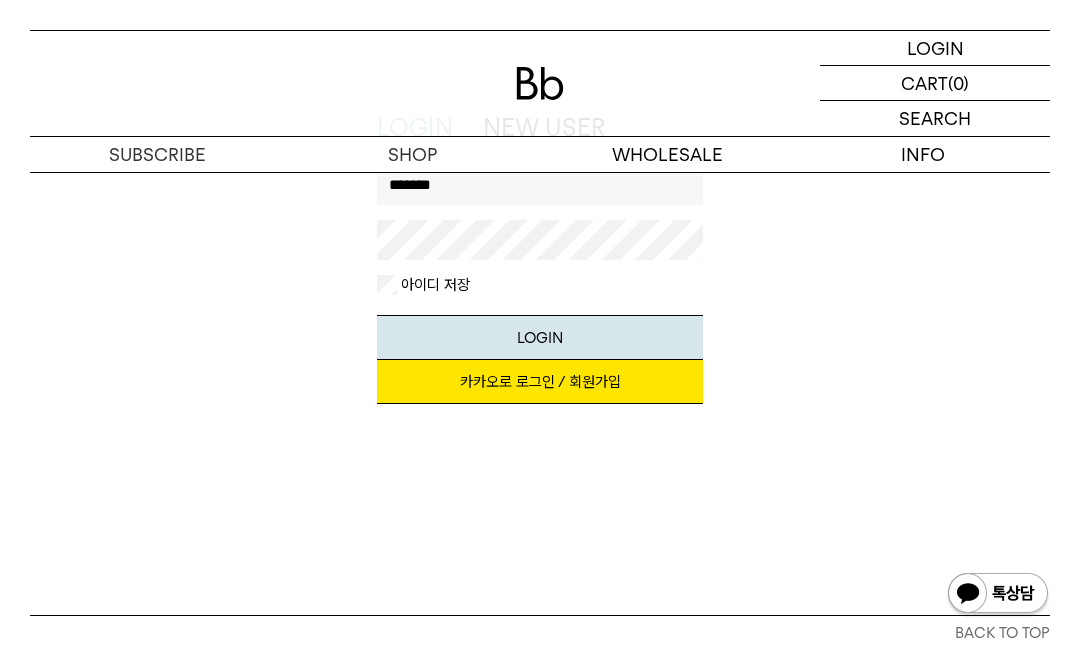scroll, scrollTop: 152, scrollLeft: 0, axis: vertical 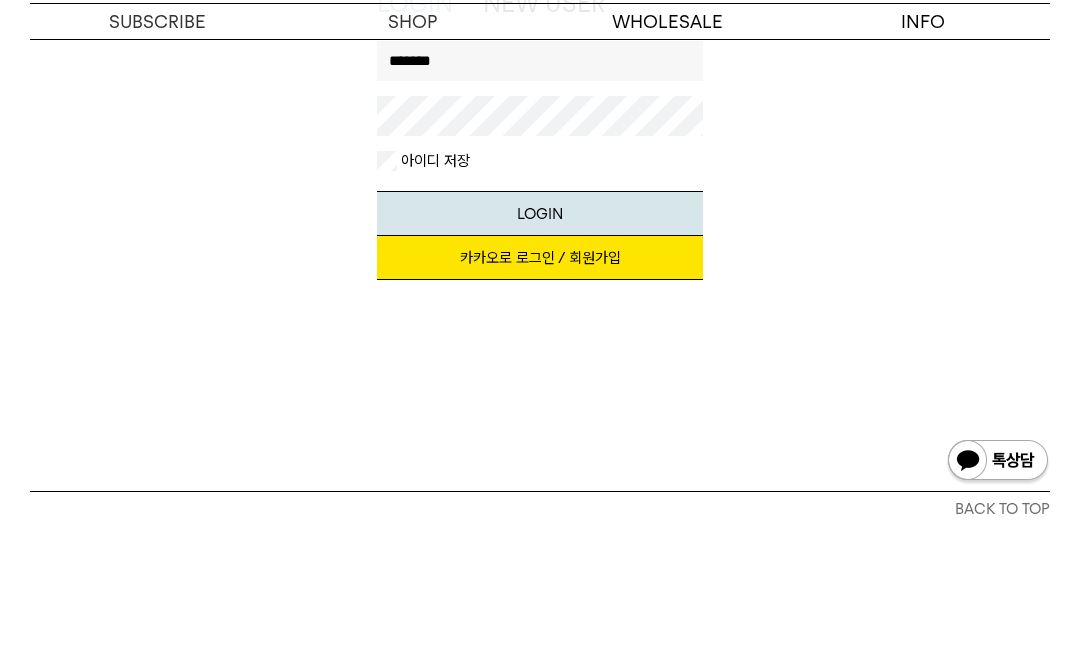 click on "LOGIN" at bounding box center [540, 346] 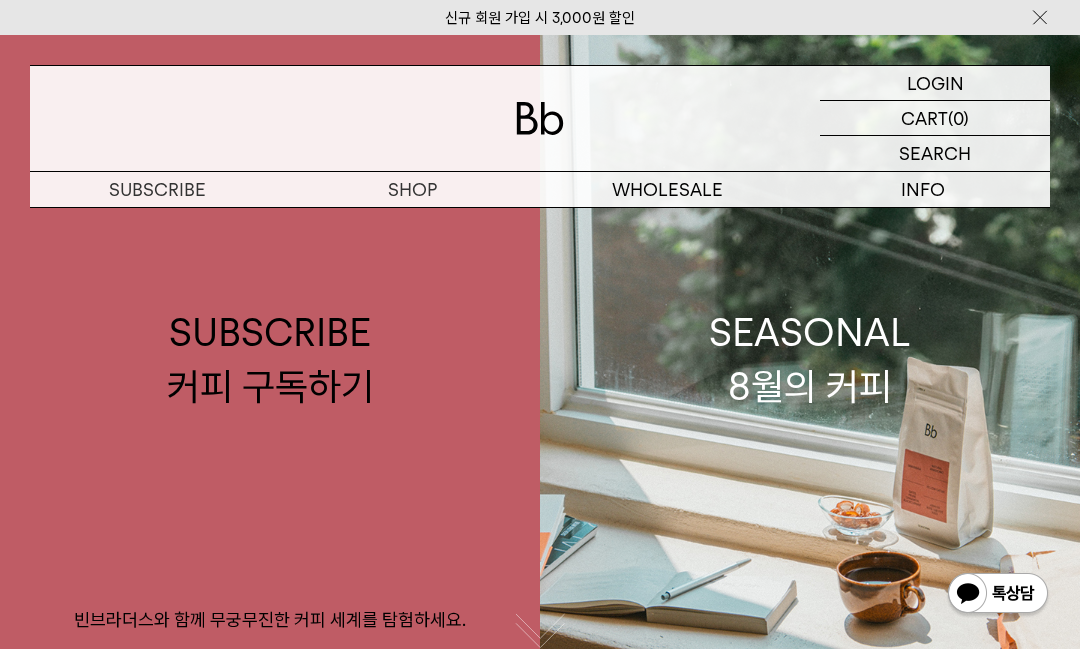 scroll, scrollTop: 0, scrollLeft: 0, axis: both 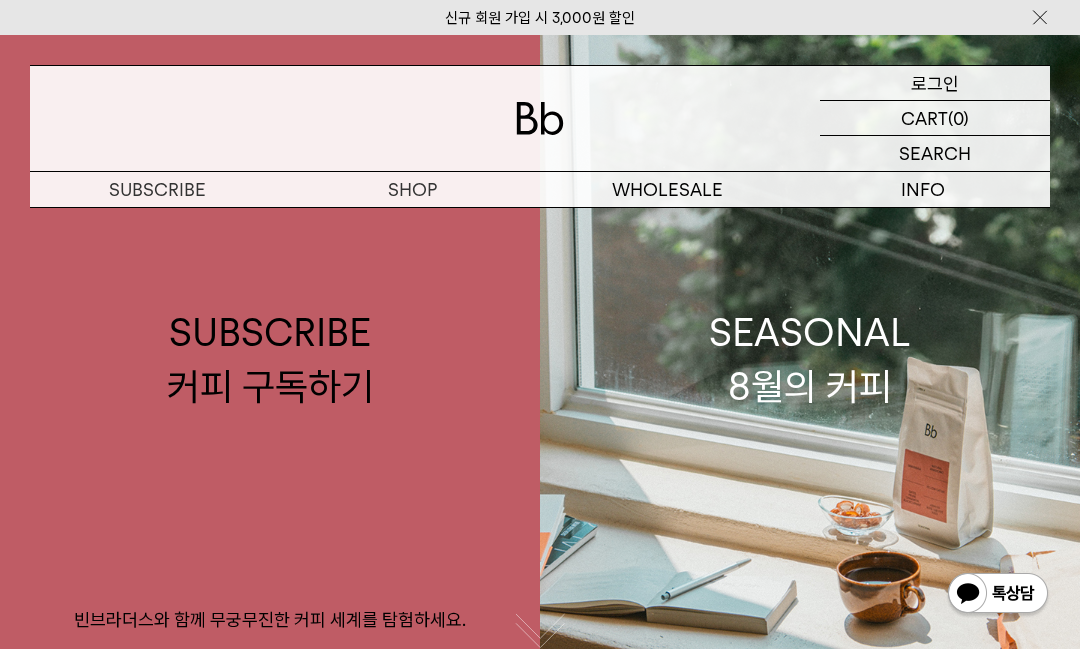 click on "LOGIN
로그인" at bounding box center [935, 83] 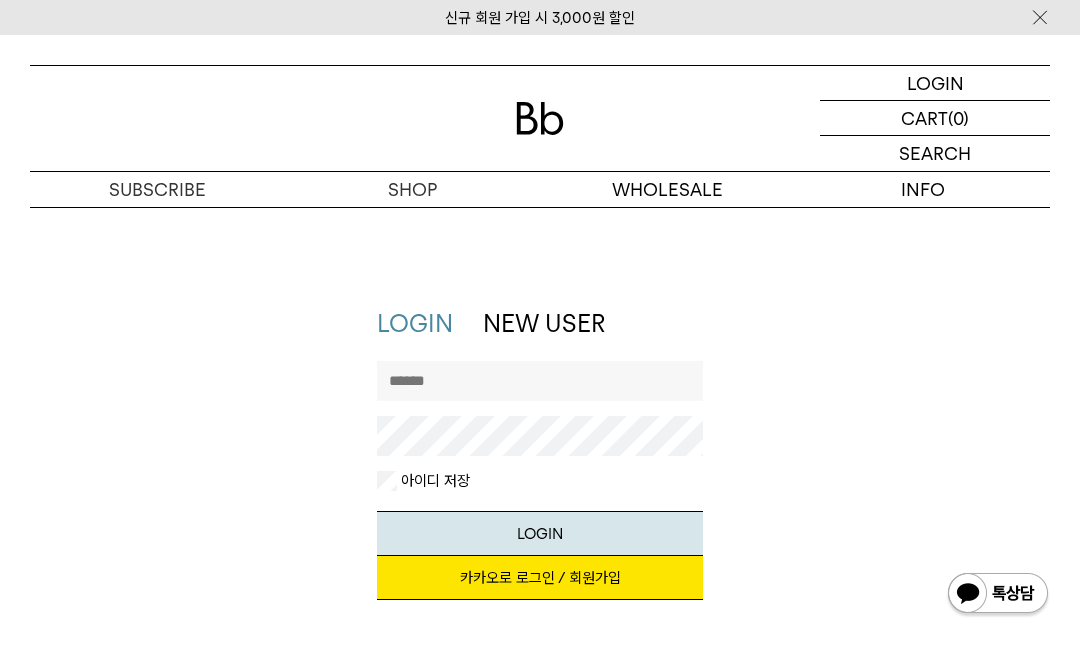 scroll, scrollTop: 0, scrollLeft: 0, axis: both 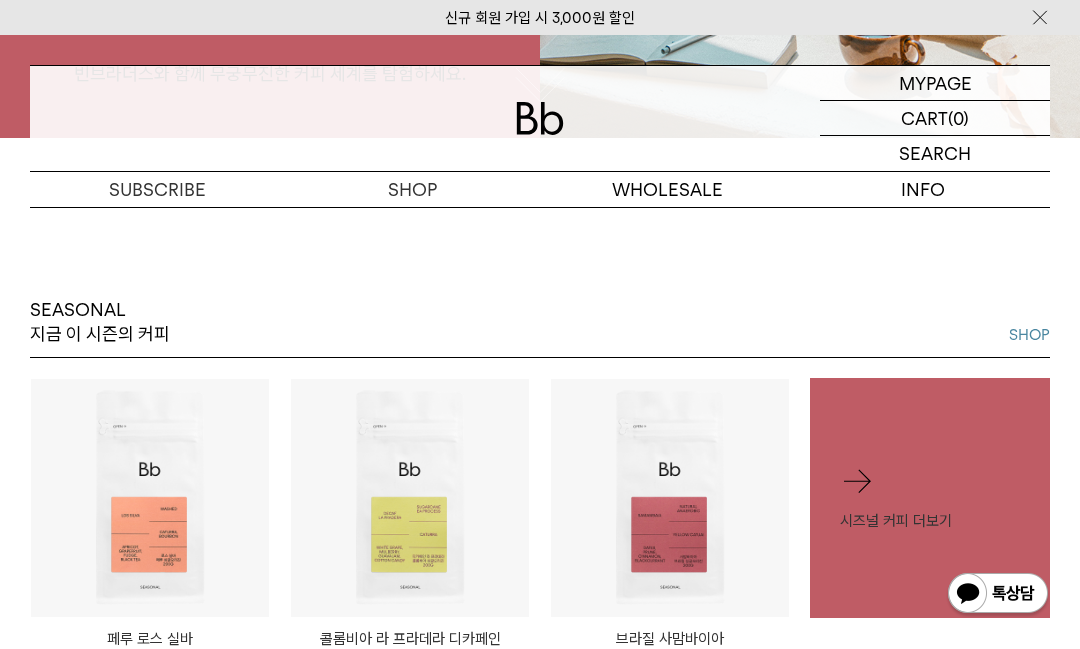 click on "SHOP" at bounding box center [1029, 335] 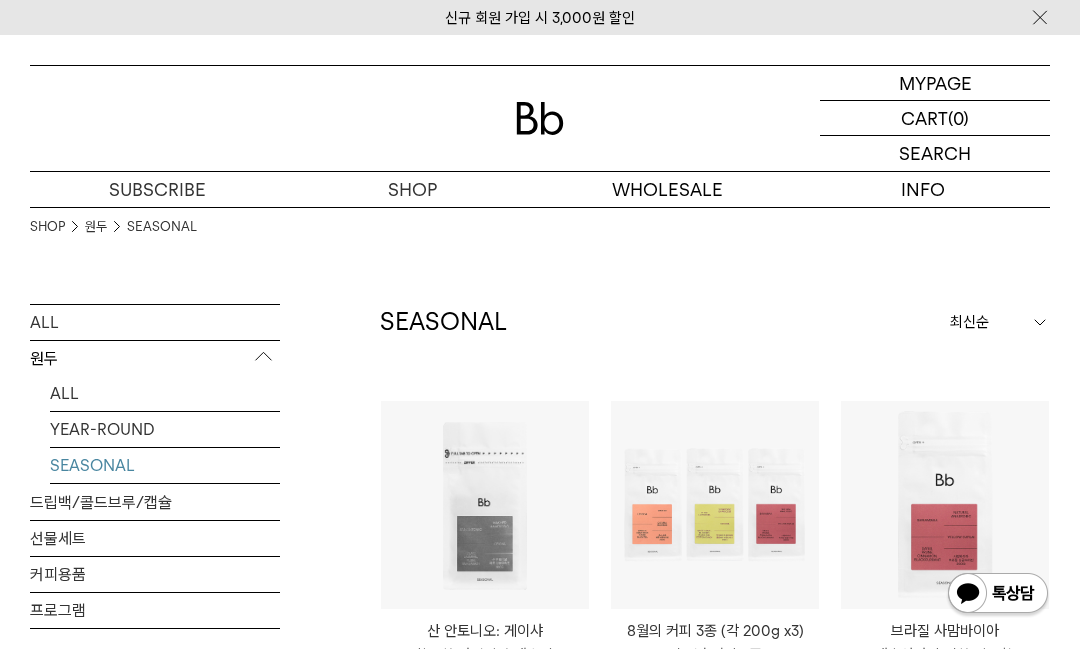scroll, scrollTop: 0, scrollLeft: 0, axis: both 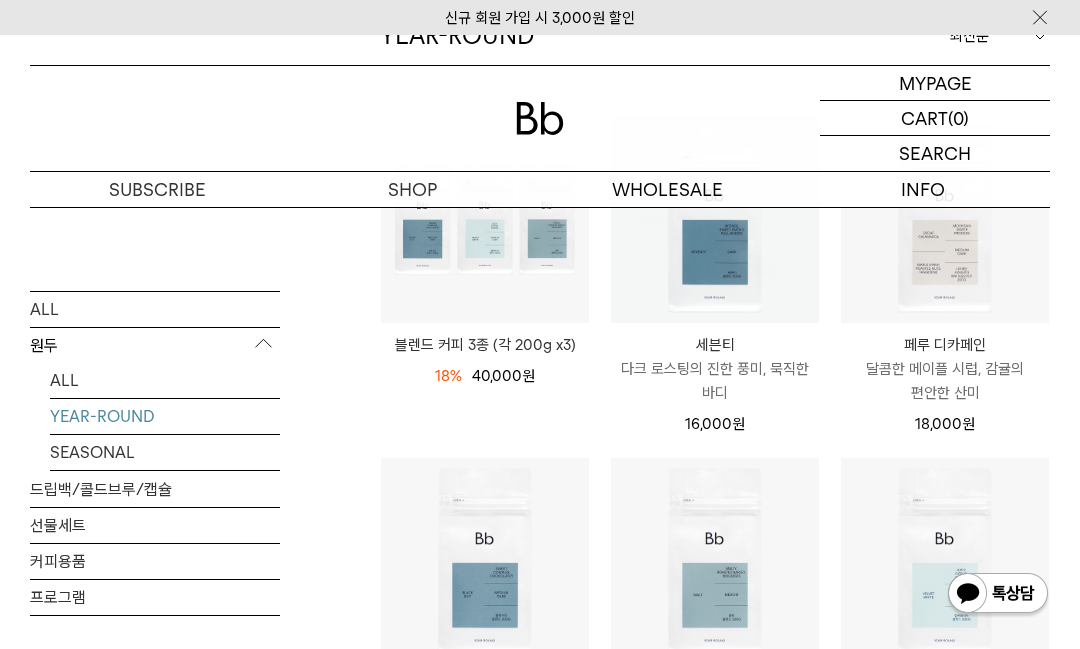 click on "세븐티" at bounding box center [715, 345] 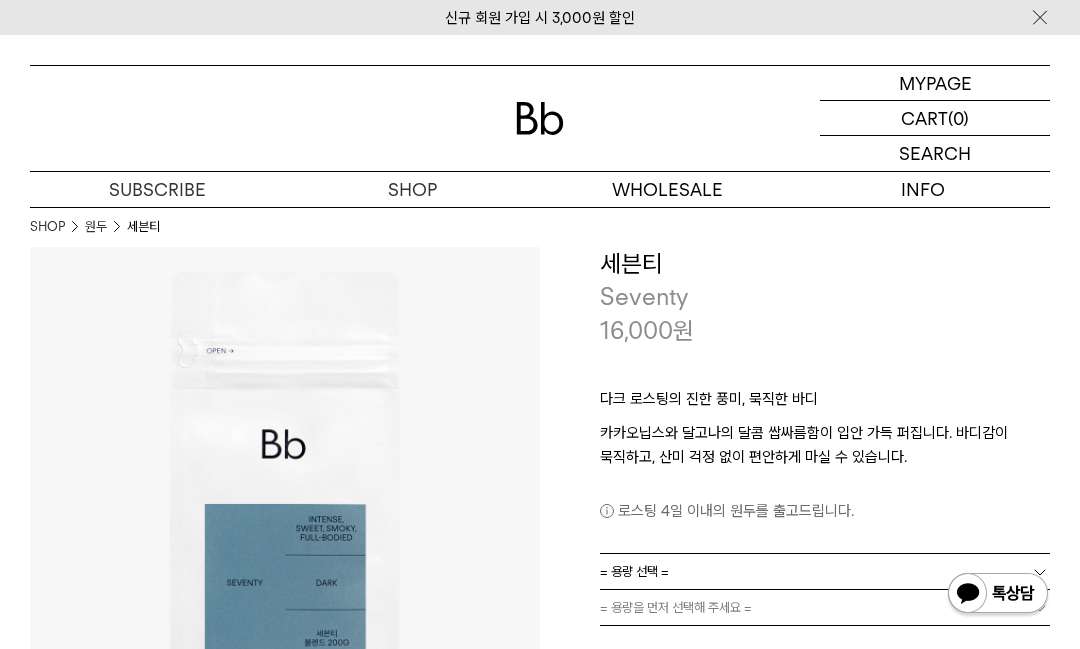 scroll, scrollTop: 0, scrollLeft: 0, axis: both 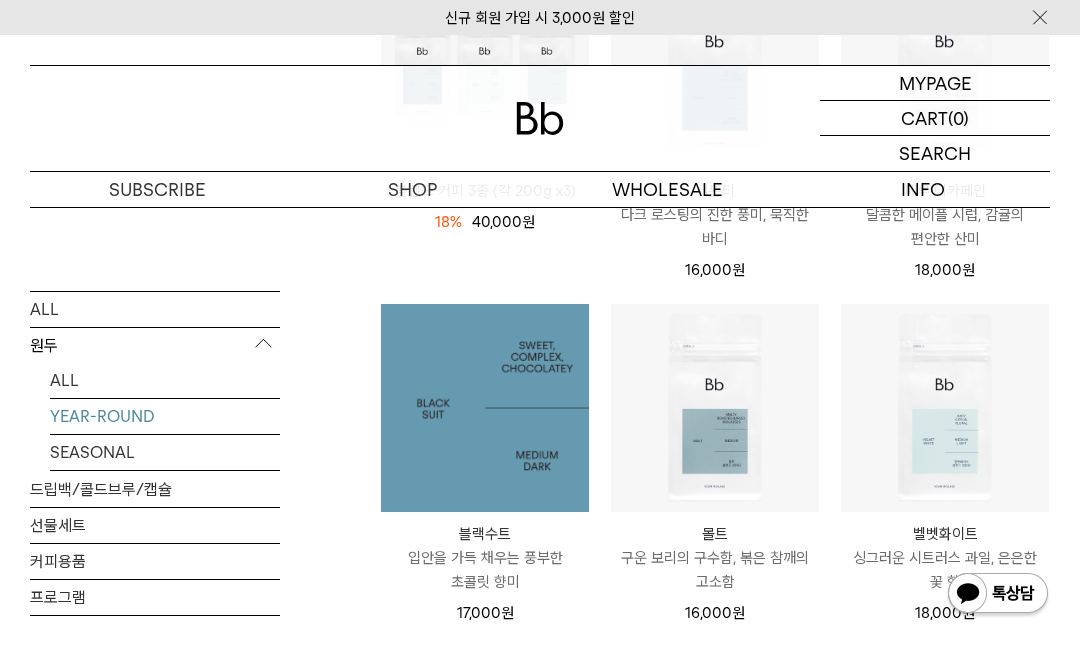 click on "블랙수트" at bounding box center [485, 534] 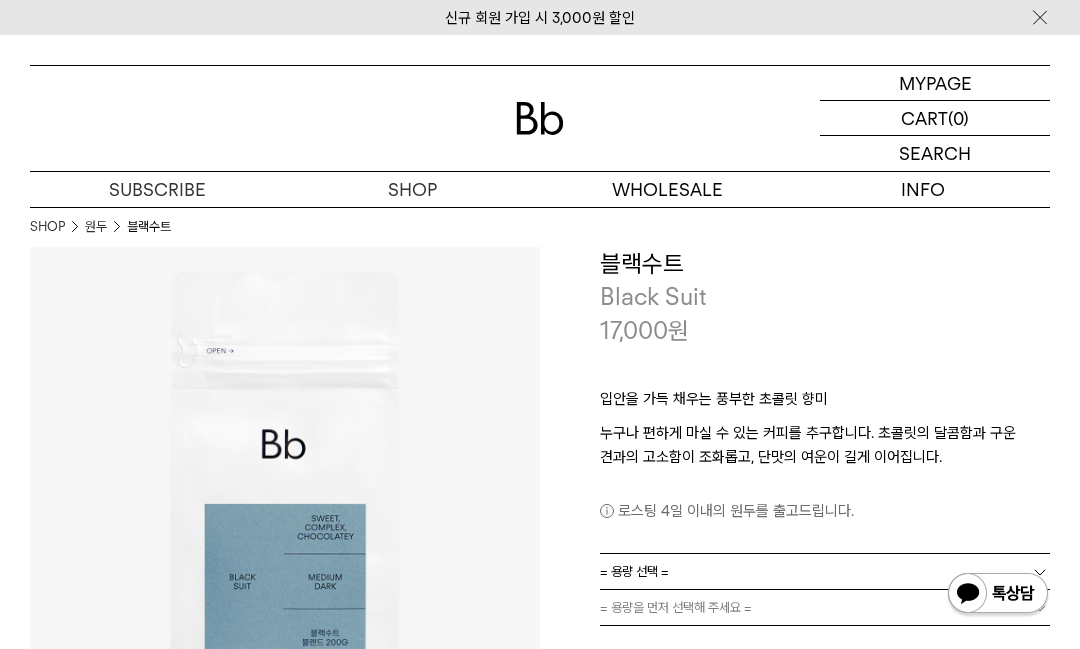scroll, scrollTop: 0, scrollLeft: 0, axis: both 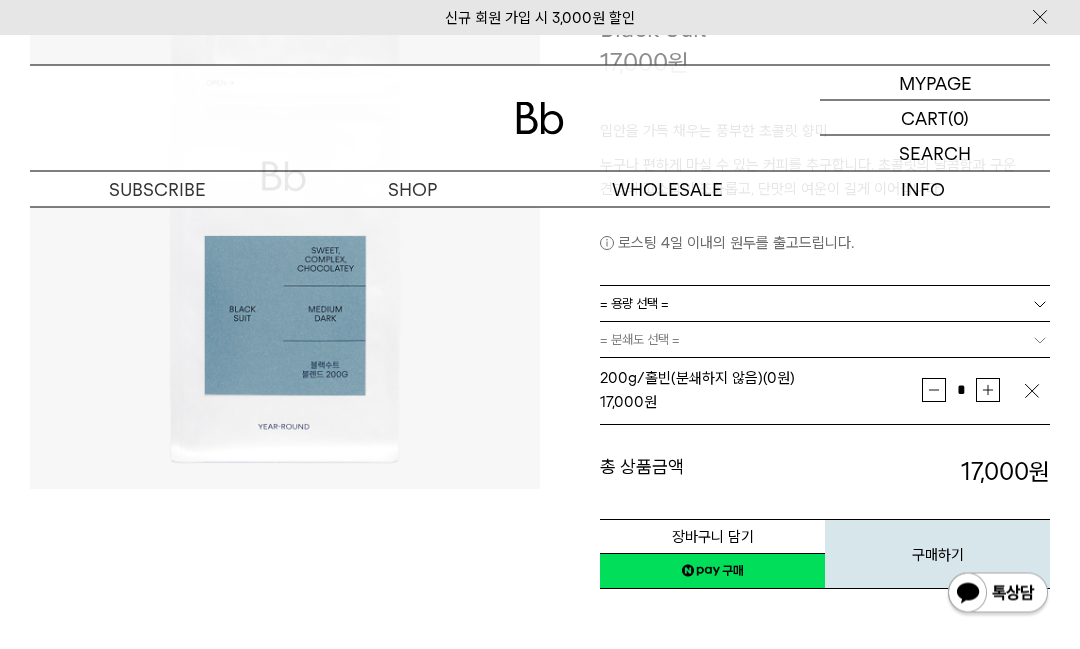 click on "장바구니 담기" at bounding box center [712, 537] 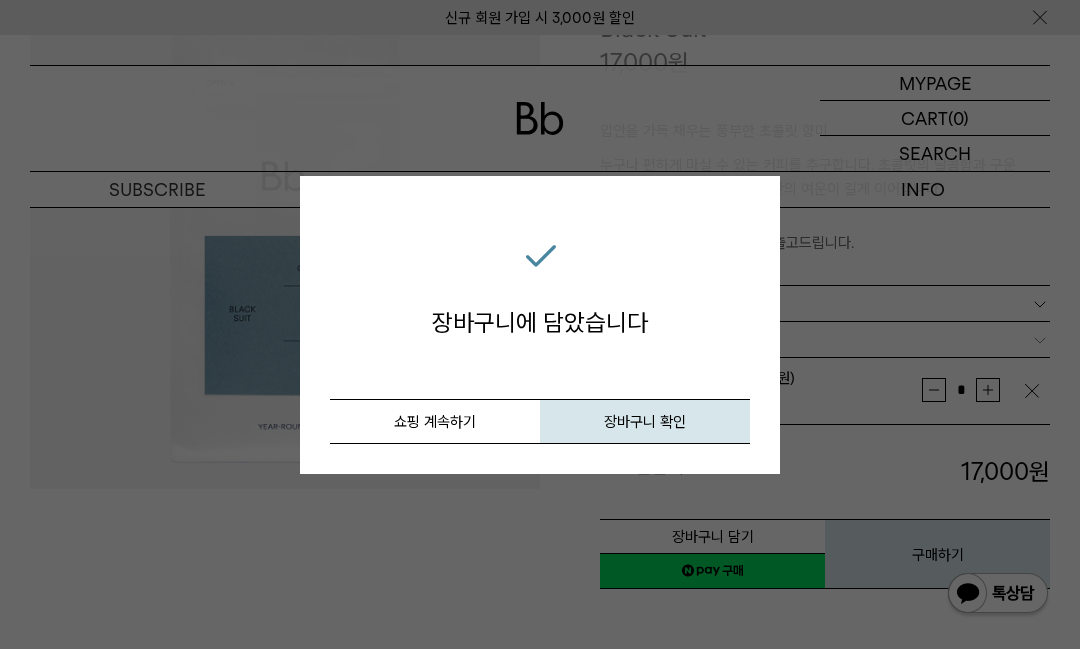 click on "쇼핑 계속하기" at bounding box center (435, 421) 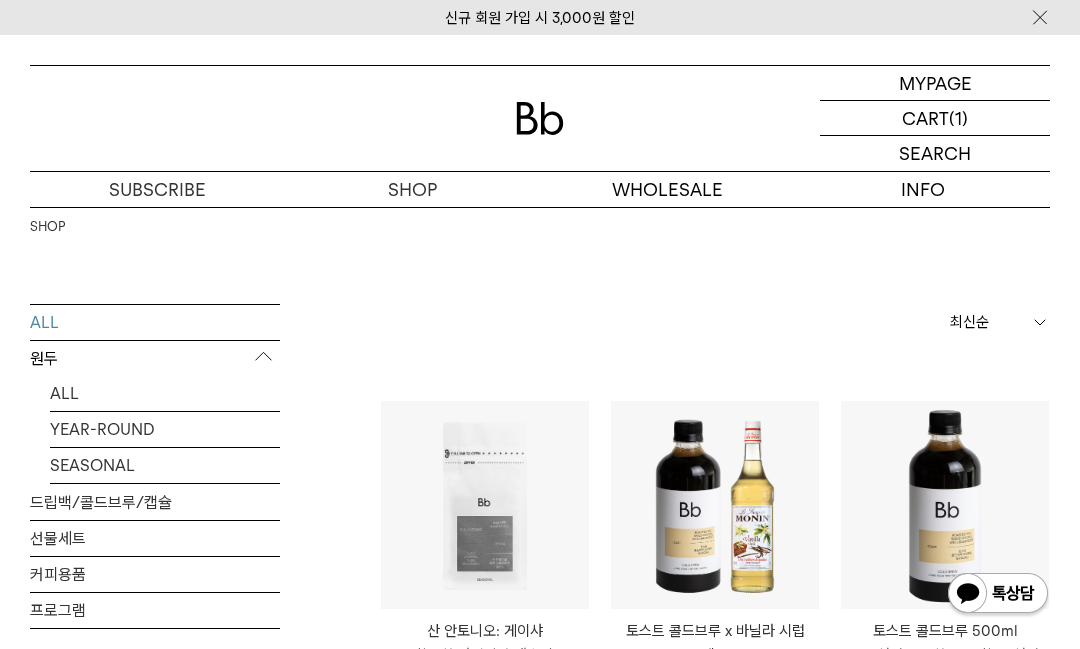 scroll, scrollTop: 0, scrollLeft: 0, axis: both 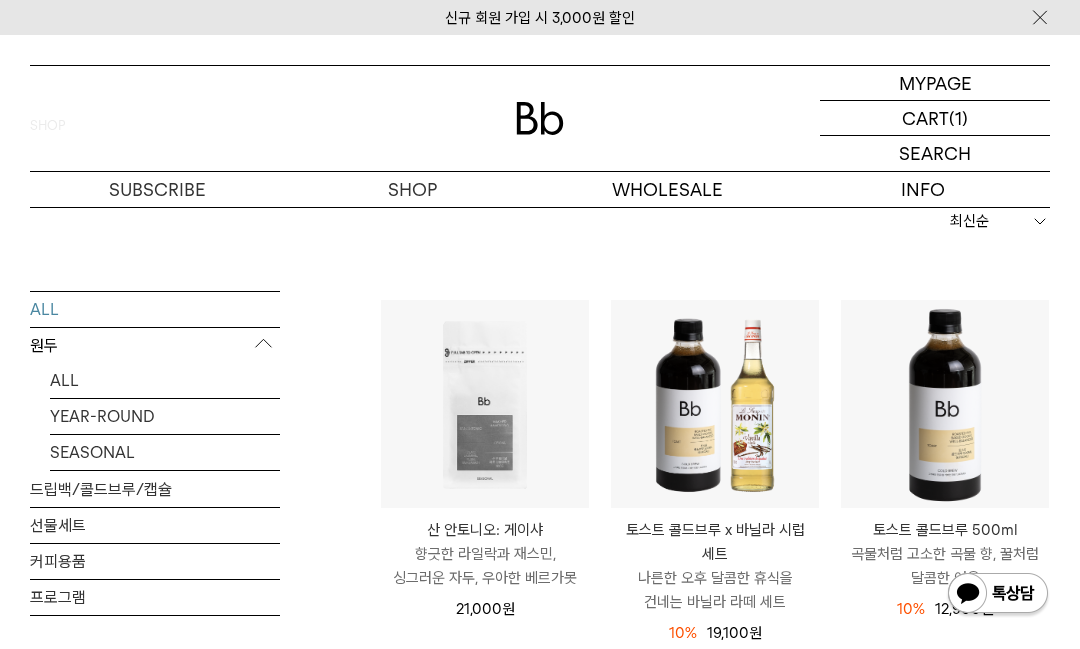click on "YEAR-ROUND" at bounding box center (165, 415) 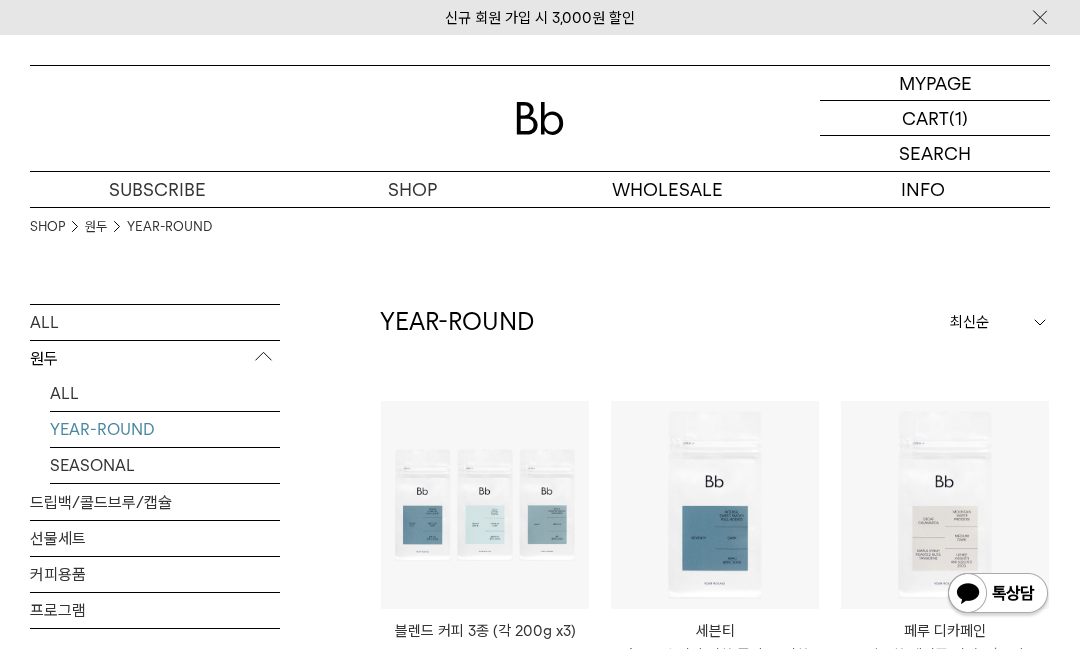 scroll, scrollTop: 0, scrollLeft: 0, axis: both 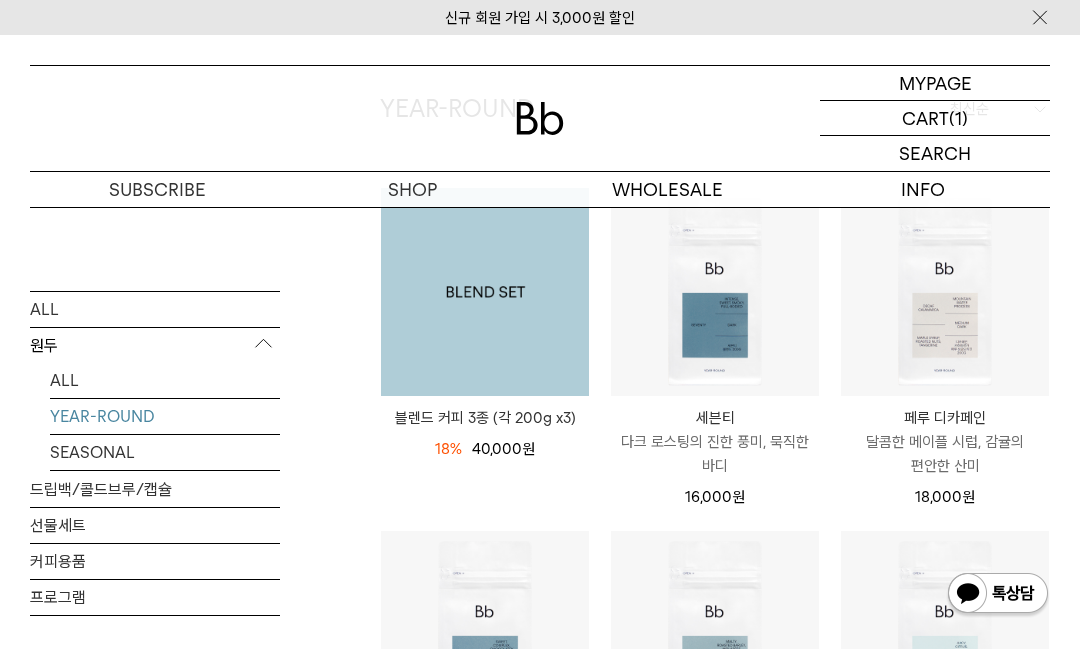 click on "블렌드 커피 3종 (각 200g x3)" at bounding box center [485, 418] 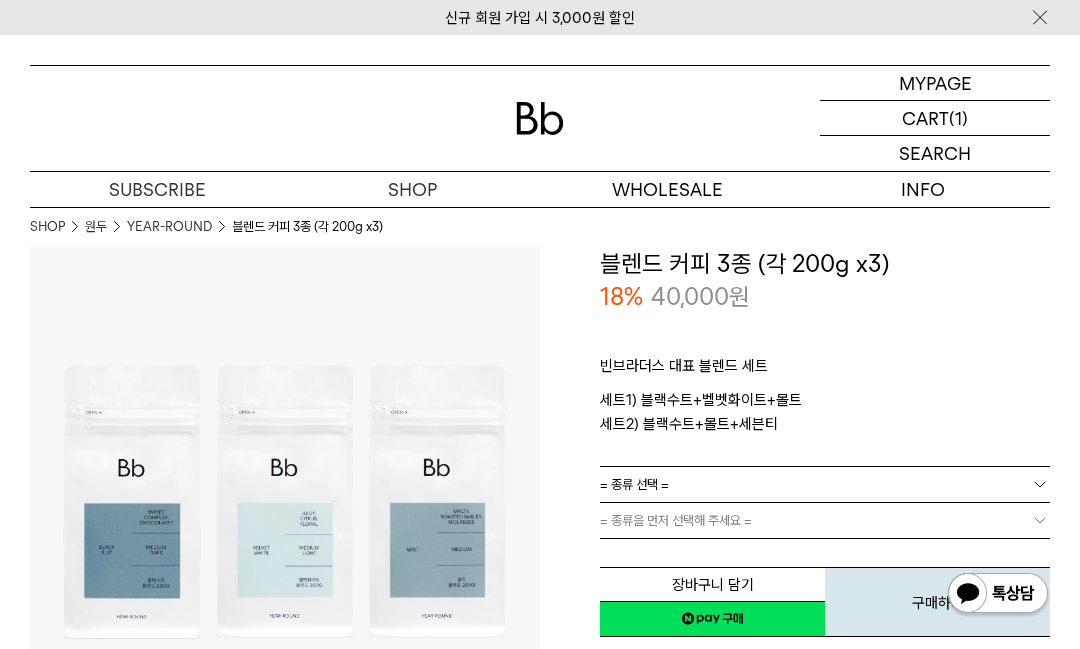 scroll, scrollTop: 0, scrollLeft: 0, axis: both 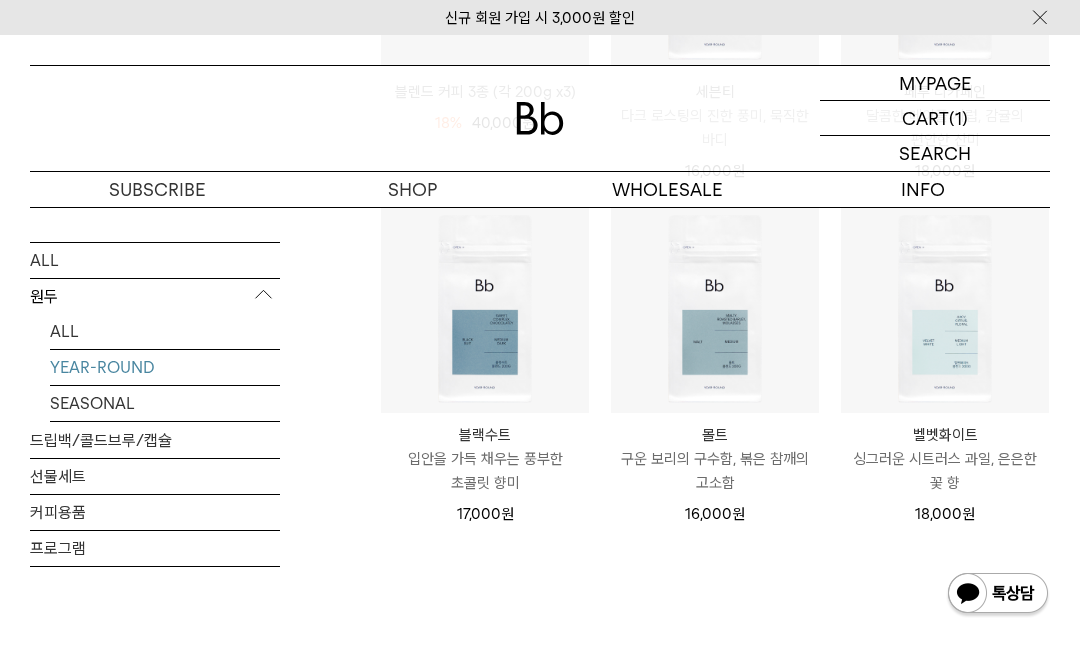 click at bounding box center [945, 309] 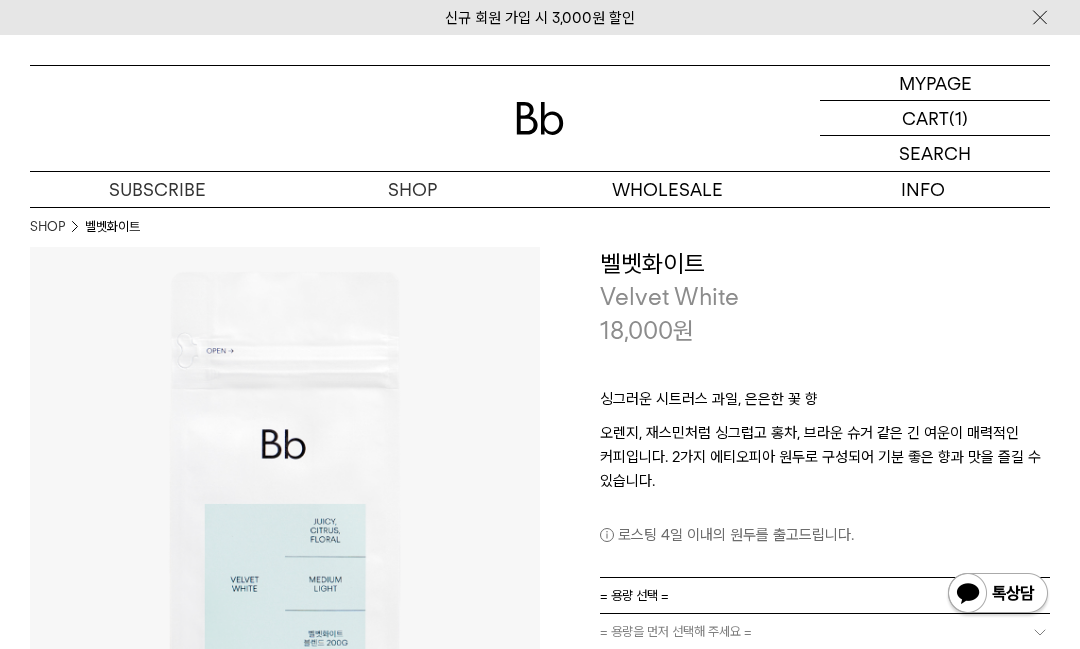 scroll, scrollTop: 0, scrollLeft: 0, axis: both 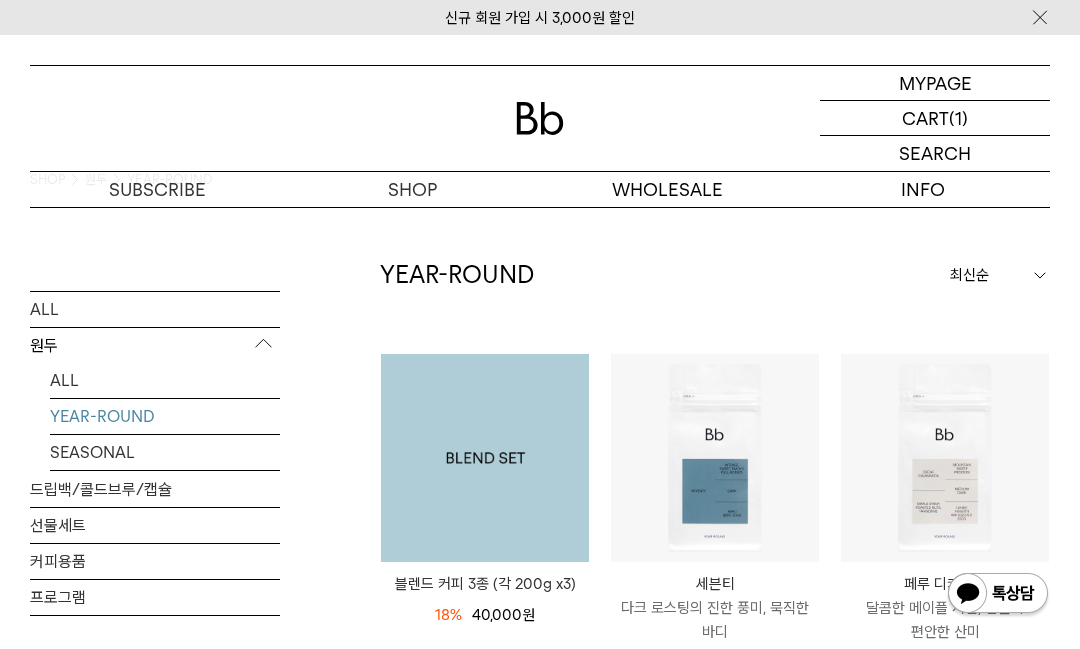 click at bounding box center [485, 458] 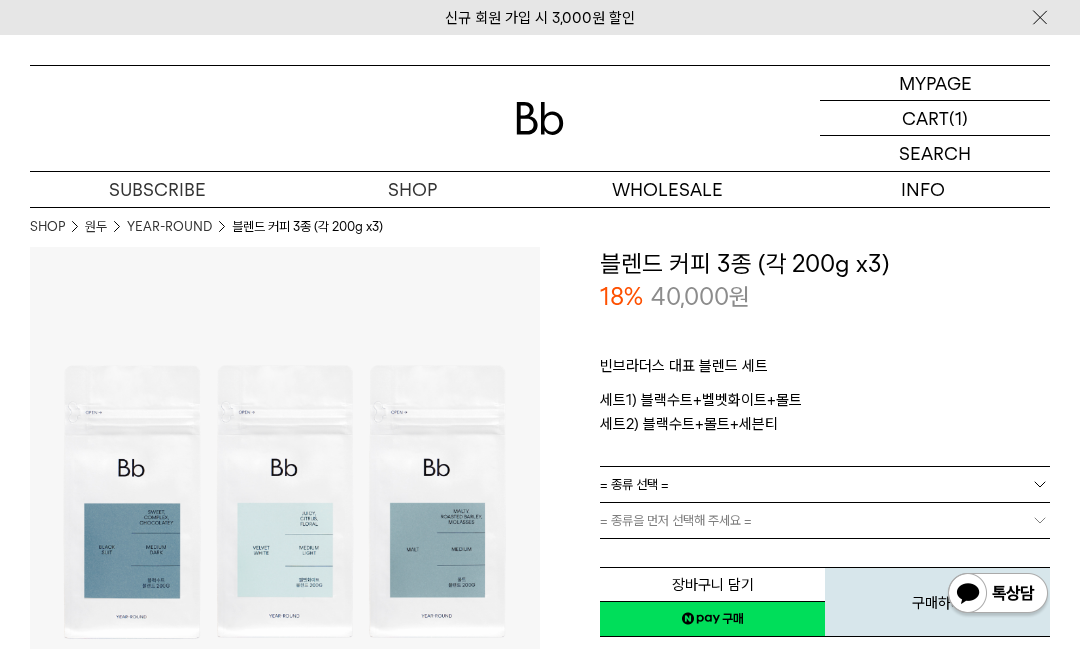 scroll, scrollTop: 0, scrollLeft: 0, axis: both 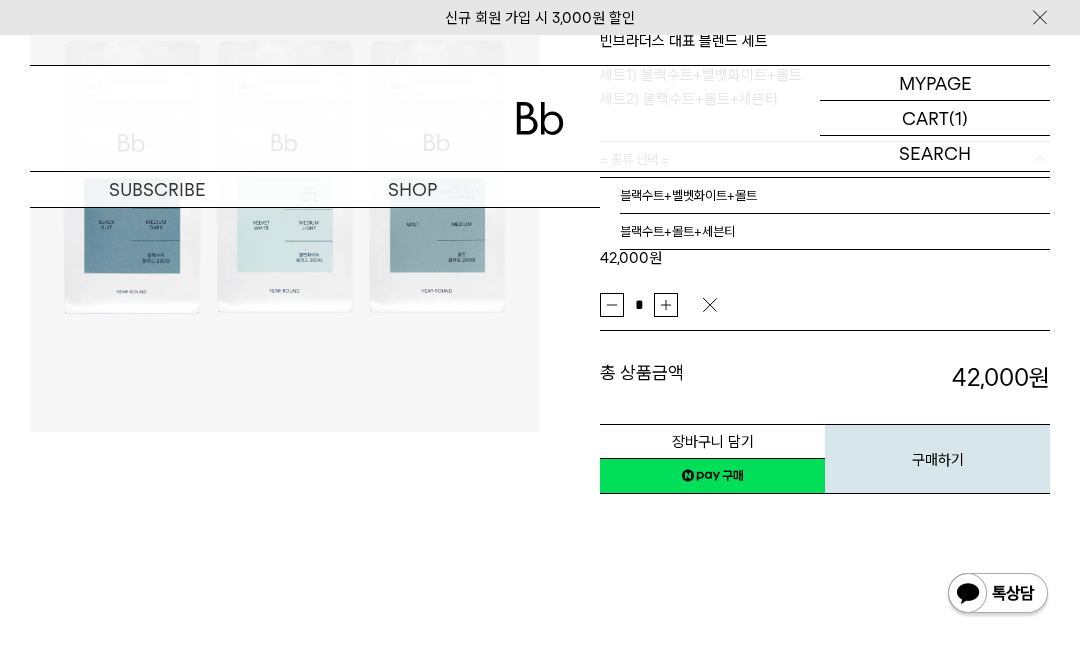 click on "장바구니 담기" at bounding box center (712, 441) 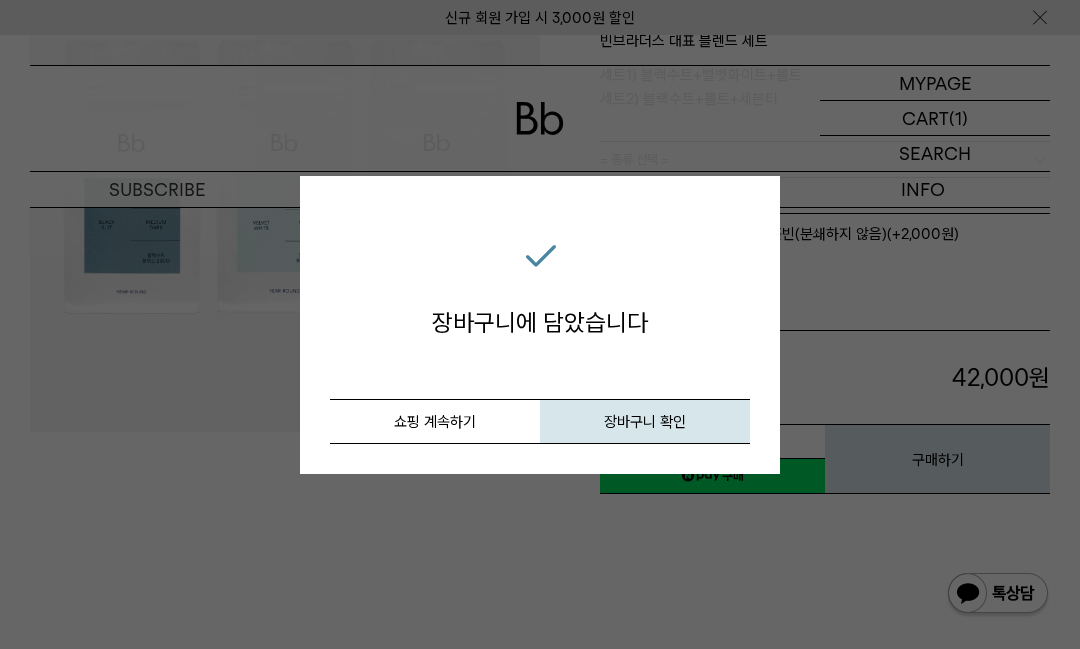 click on "쇼핑 계속하기" at bounding box center [435, 421] 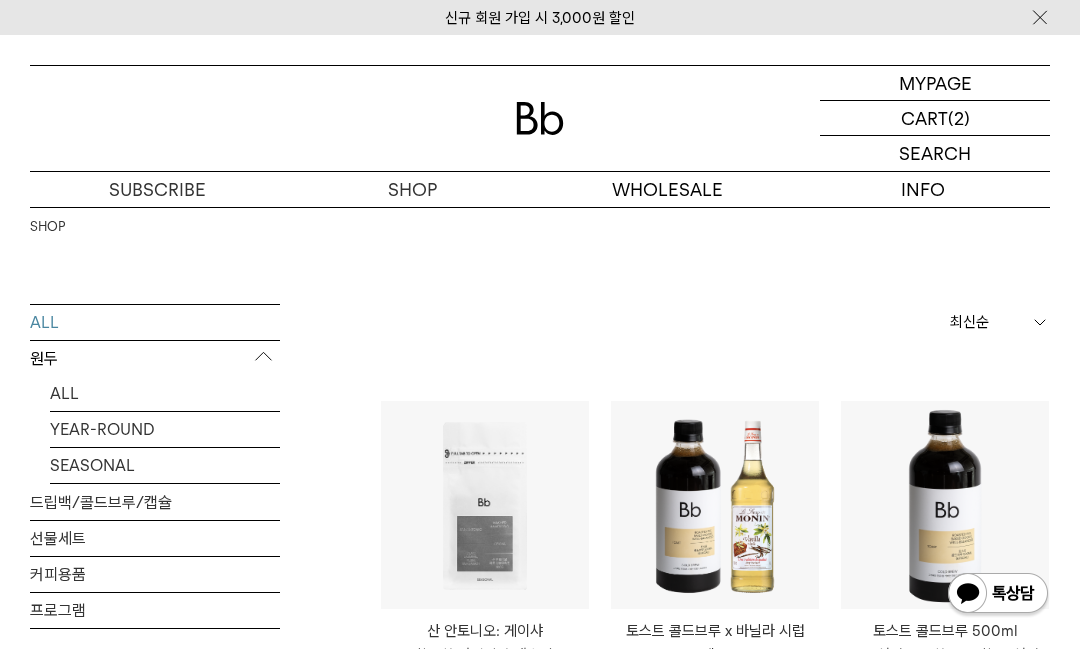 scroll, scrollTop: 0, scrollLeft: 0, axis: both 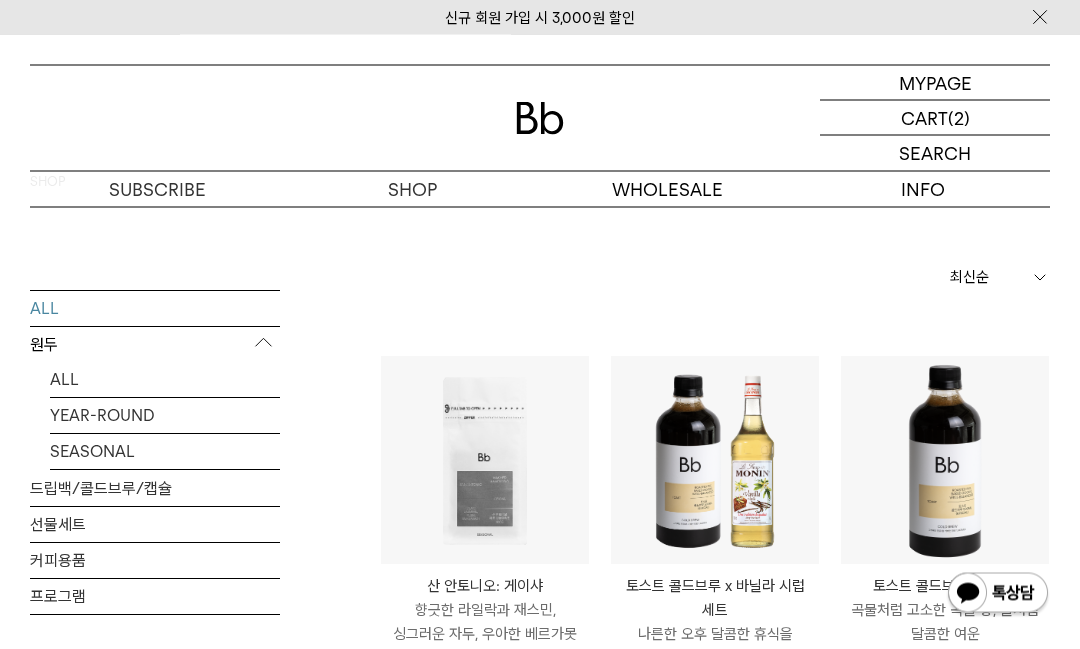 click on "YEAR-ROUND" at bounding box center [165, 415] 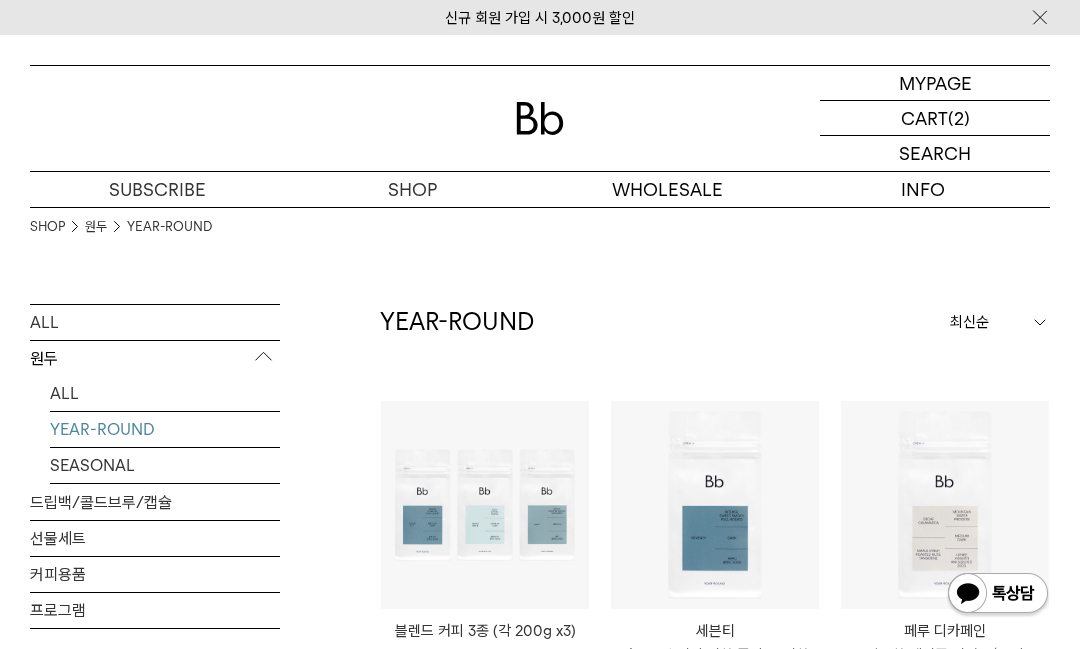 scroll, scrollTop: 0, scrollLeft: 0, axis: both 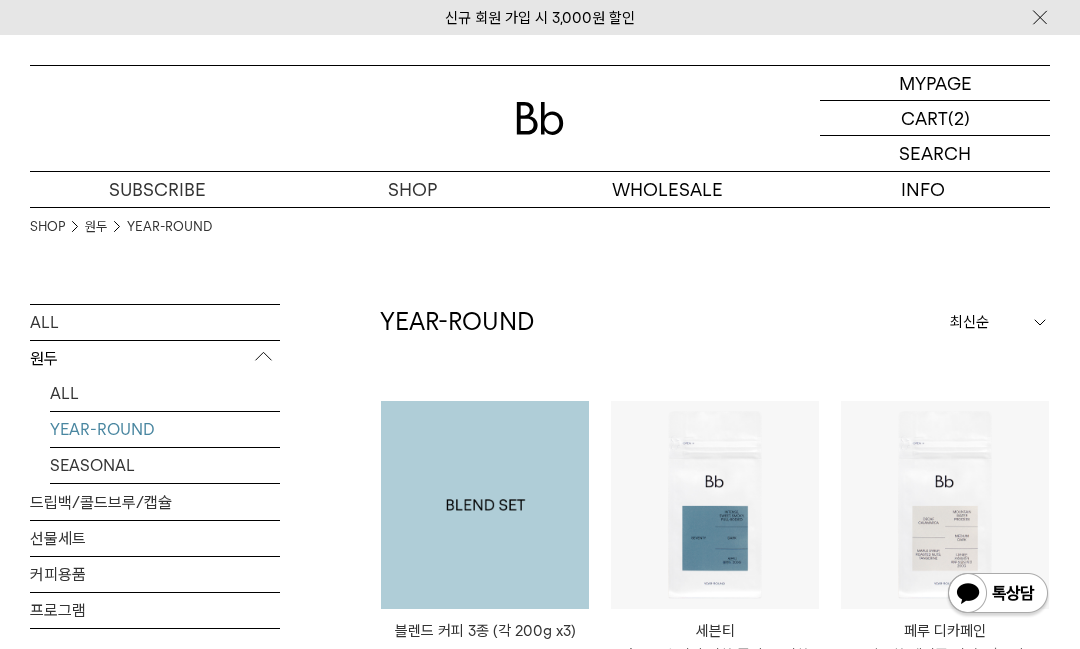 click at bounding box center [485, 505] 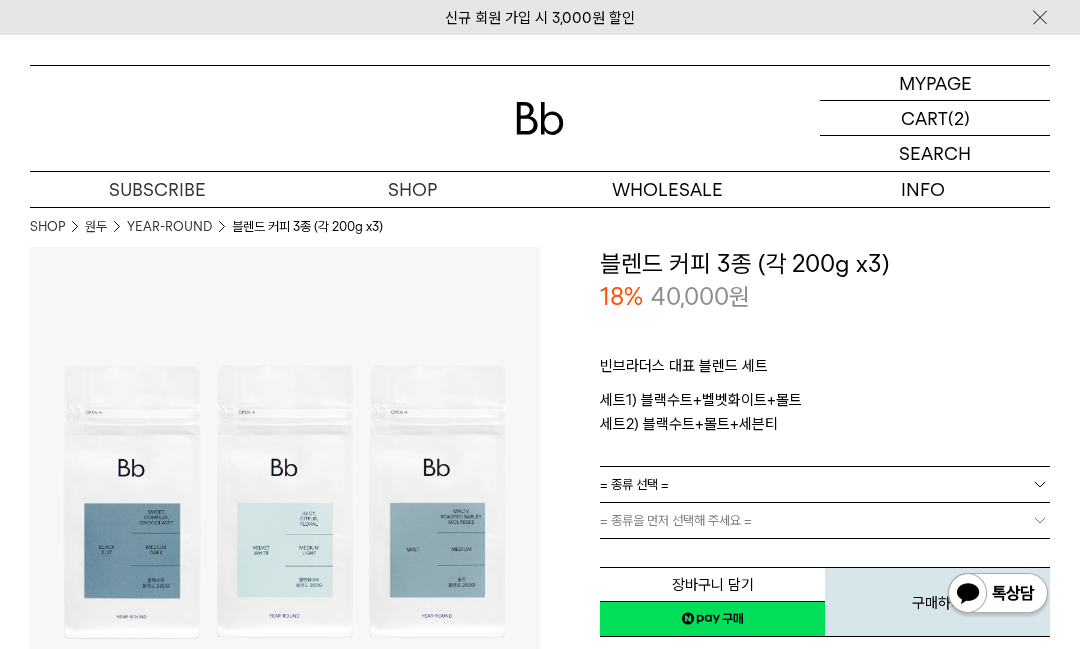 scroll, scrollTop: 0, scrollLeft: 0, axis: both 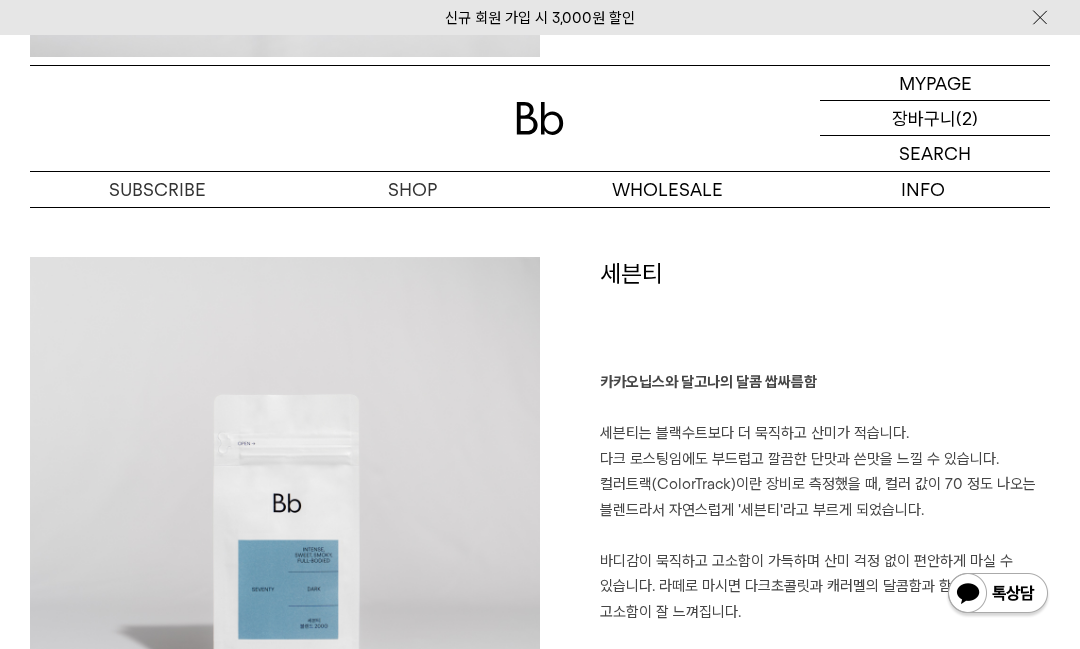 click on "장바구니" at bounding box center [924, 118] 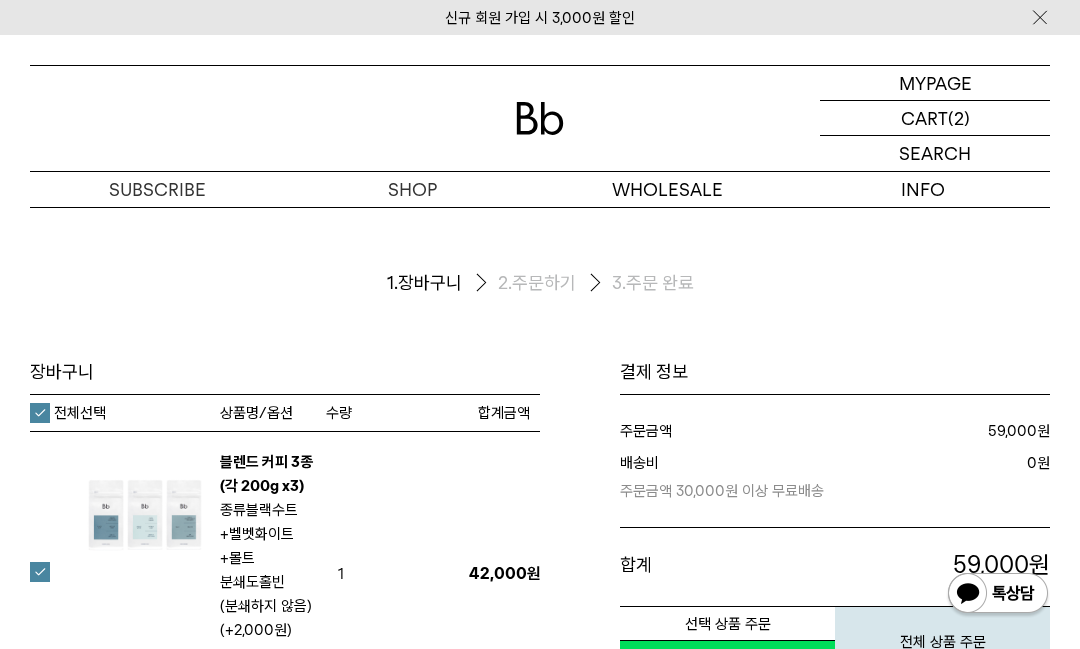 scroll, scrollTop: 0, scrollLeft: 0, axis: both 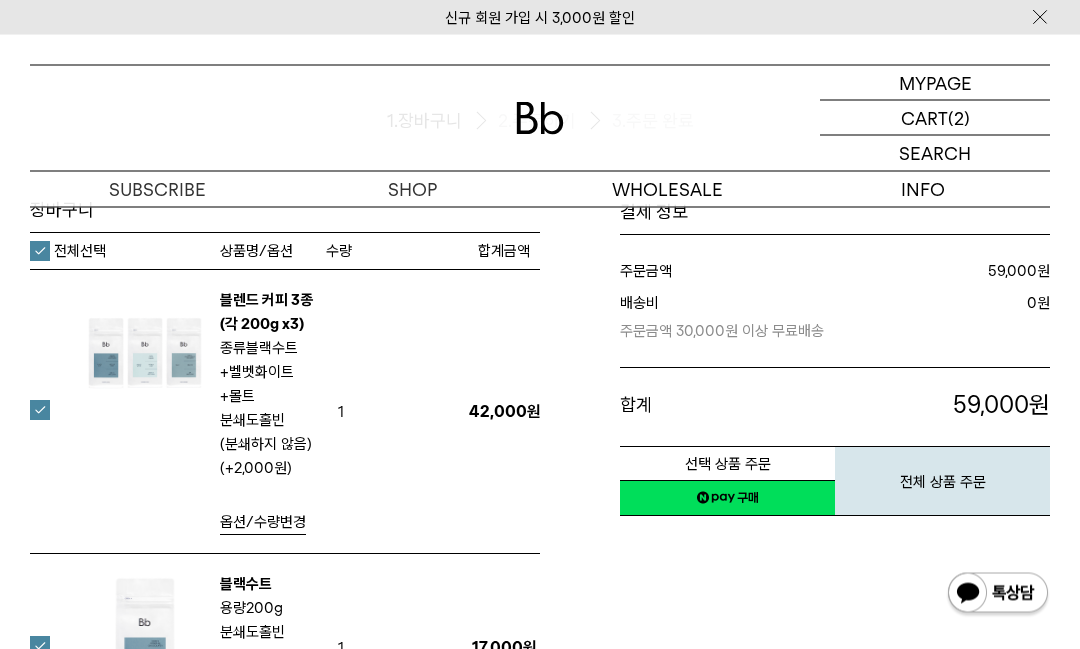 click at bounding box center (52, 411) 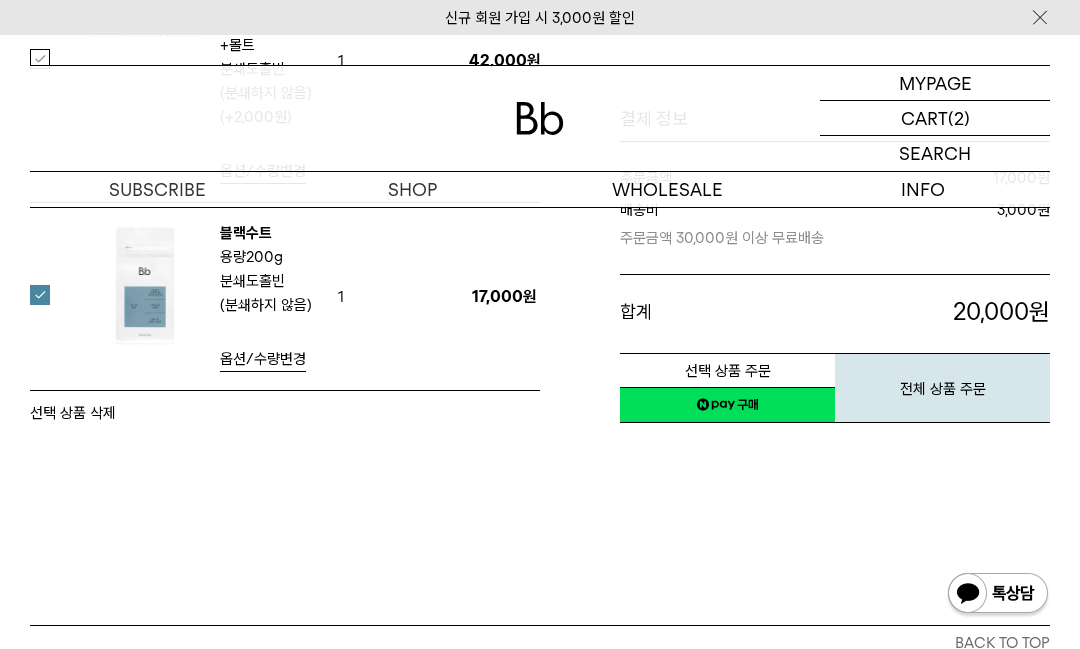 scroll, scrollTop: 518, scrollLeft: 0, axis: vertical 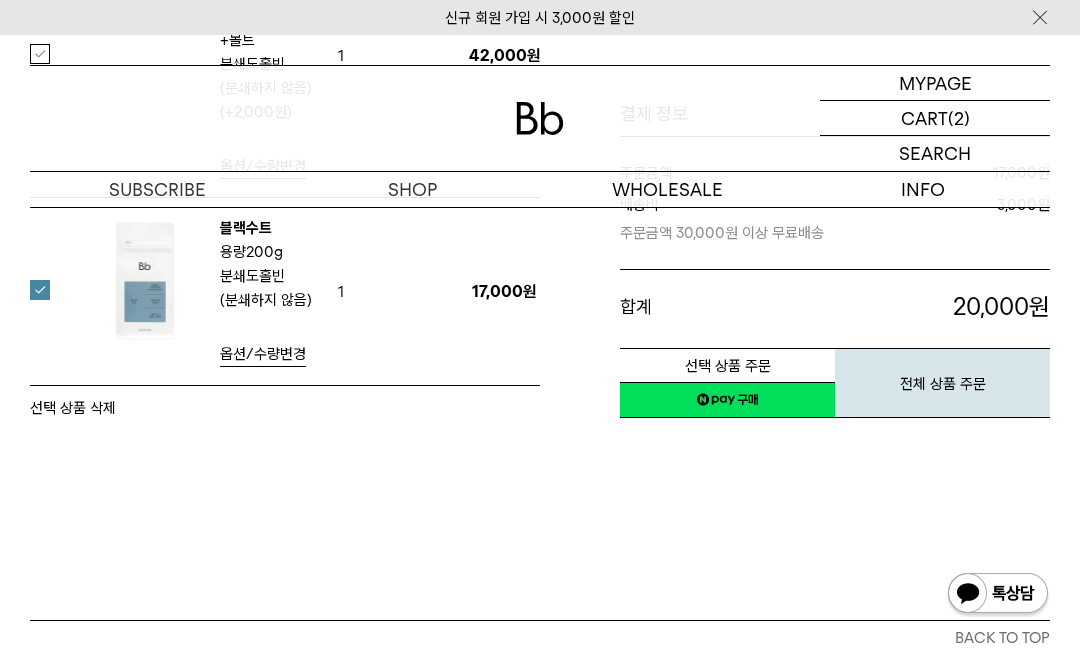 click on "선택 상품
삭제" at bounding box center [73, 408] 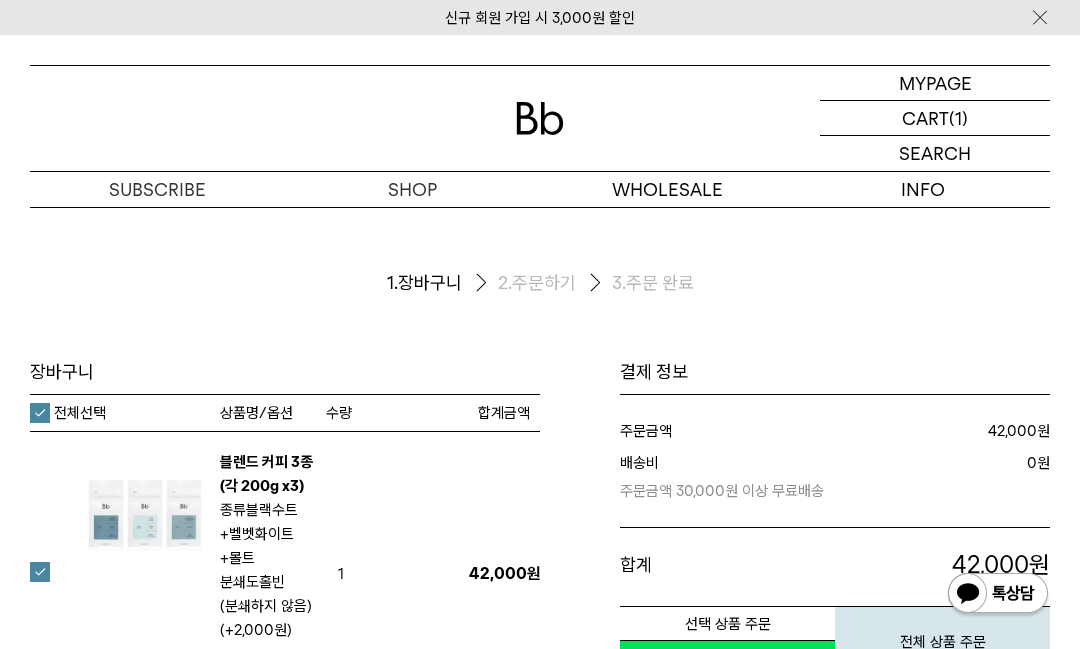 scroll, scrollTop: 60, scrollLeft: 0, axis: vertical 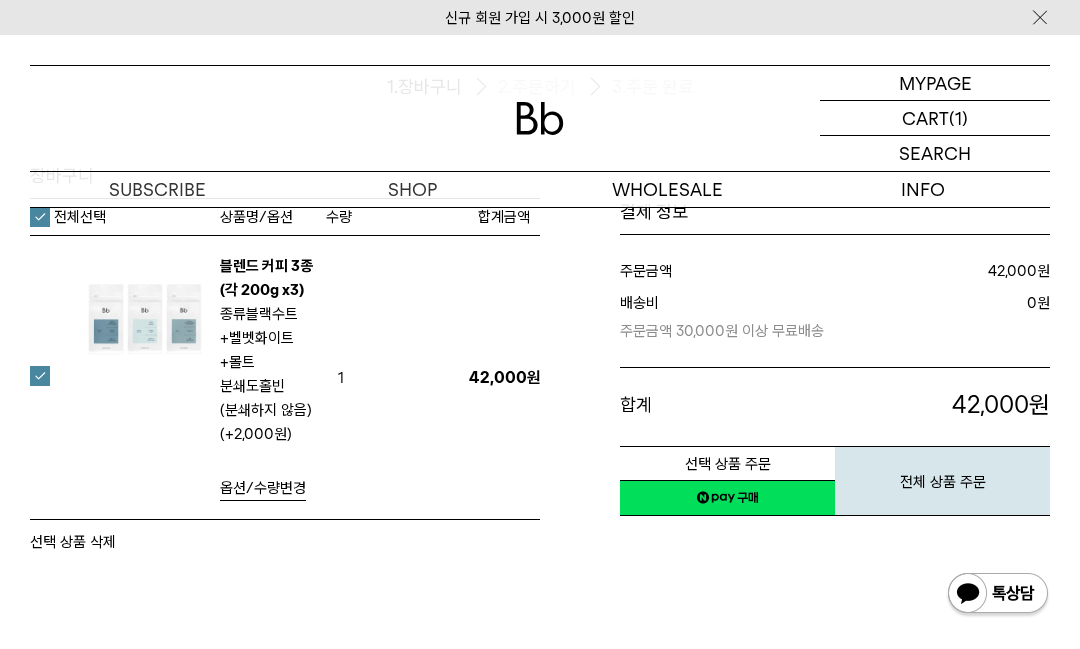 click on "네이버페이 구매하기" at bounding box center (727, 498) 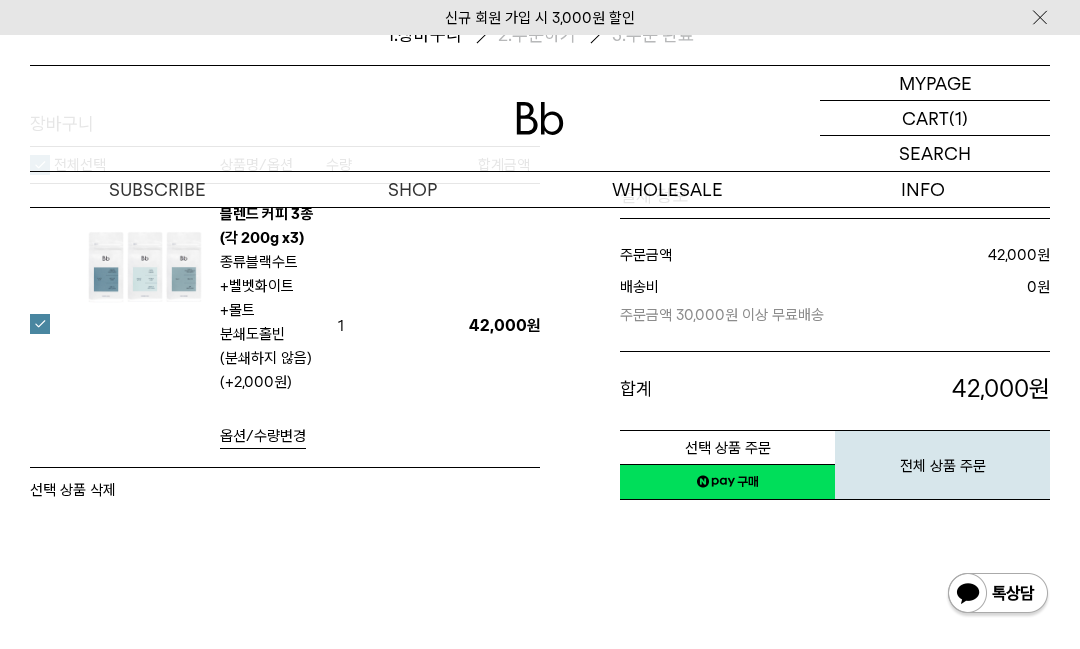 scroll, scrollTop: 259, scrollLeft: 0, axis: vertical 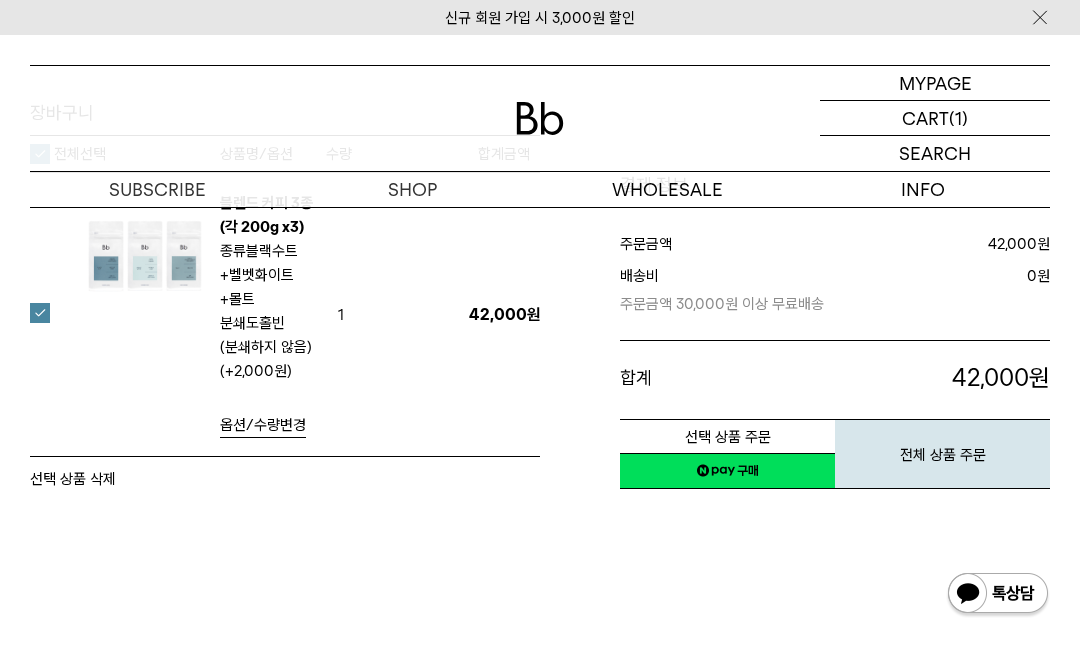 click on "전체 상품 주문" at bounding box center [942, 454] 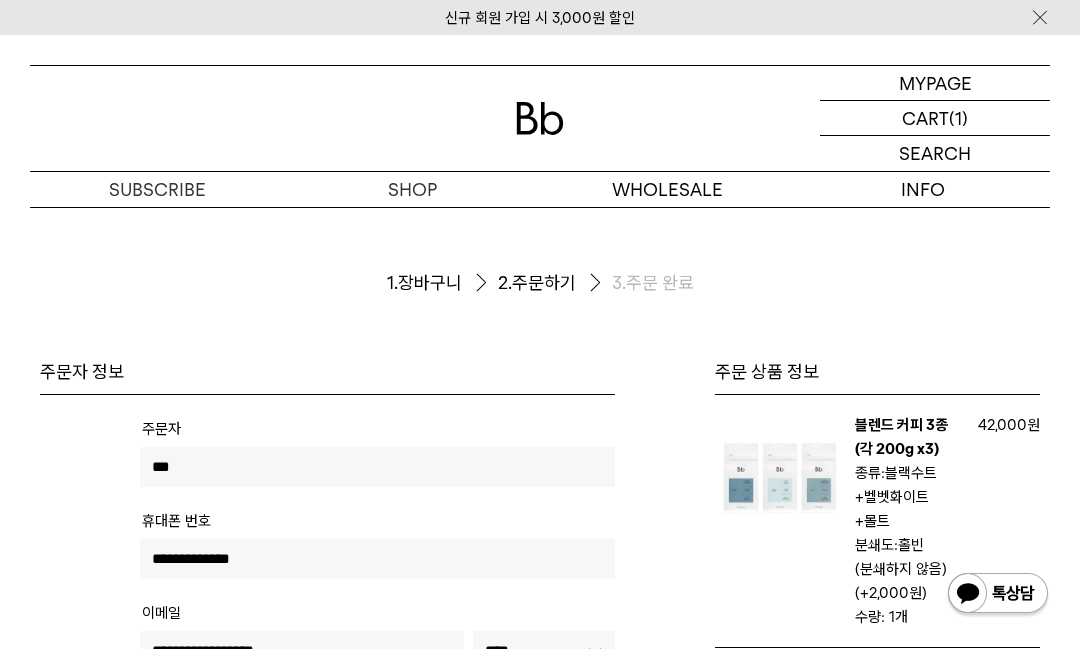 scroll, scrollTop: 0, scrollLeft: 0, axis: both 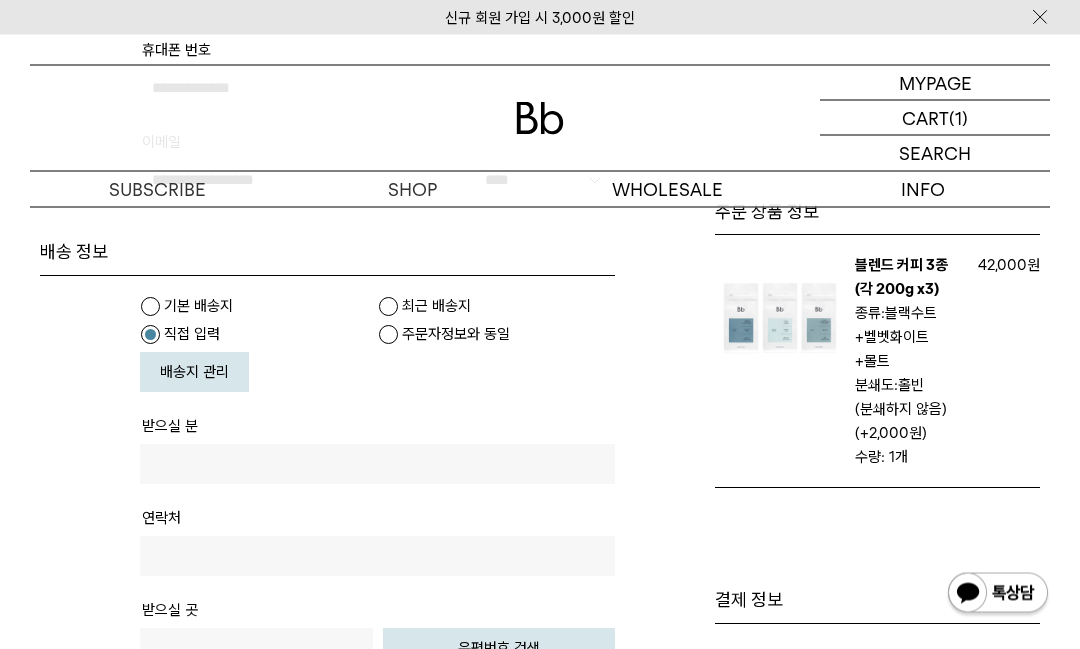 click on "주문자정보와
동일" at bounding box center (482, 335) 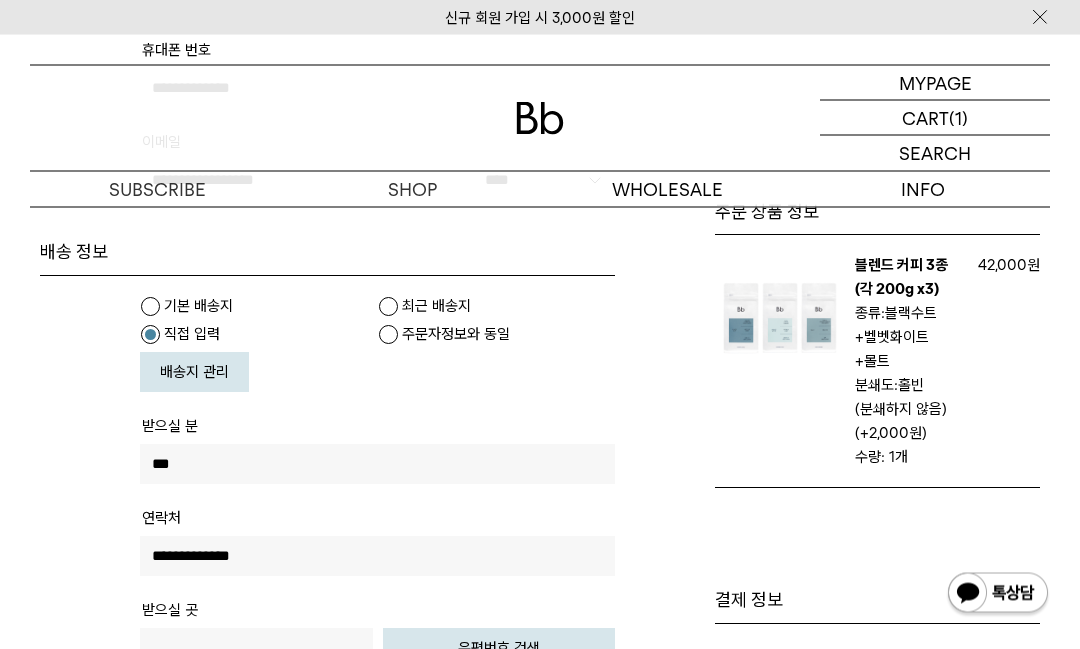 scroll, scrollTop: 471, scrollLeft: 0, axis: vertical 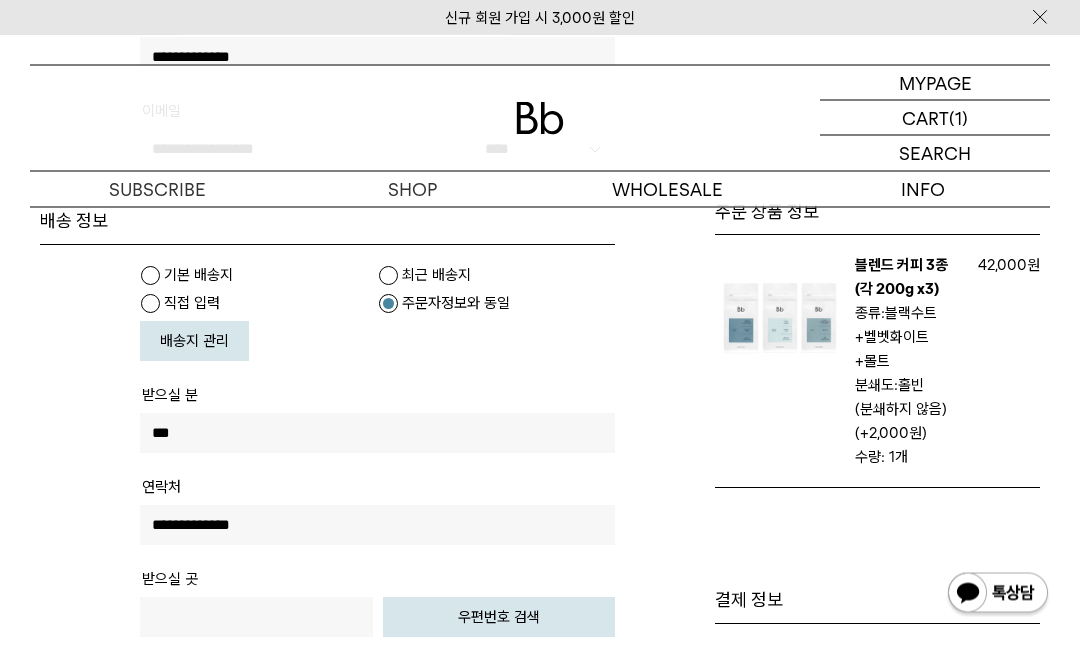 click on "최근 배송지" at bounding box center [482, 276] 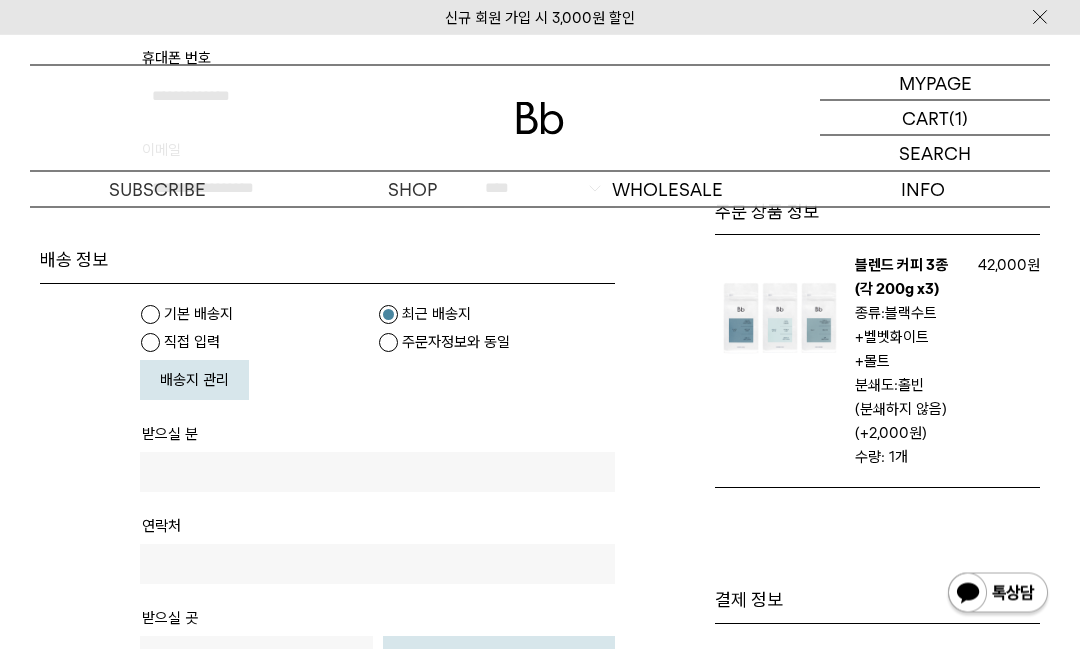 click on "주문자정보와
동일" at bounding box center (482, 343) 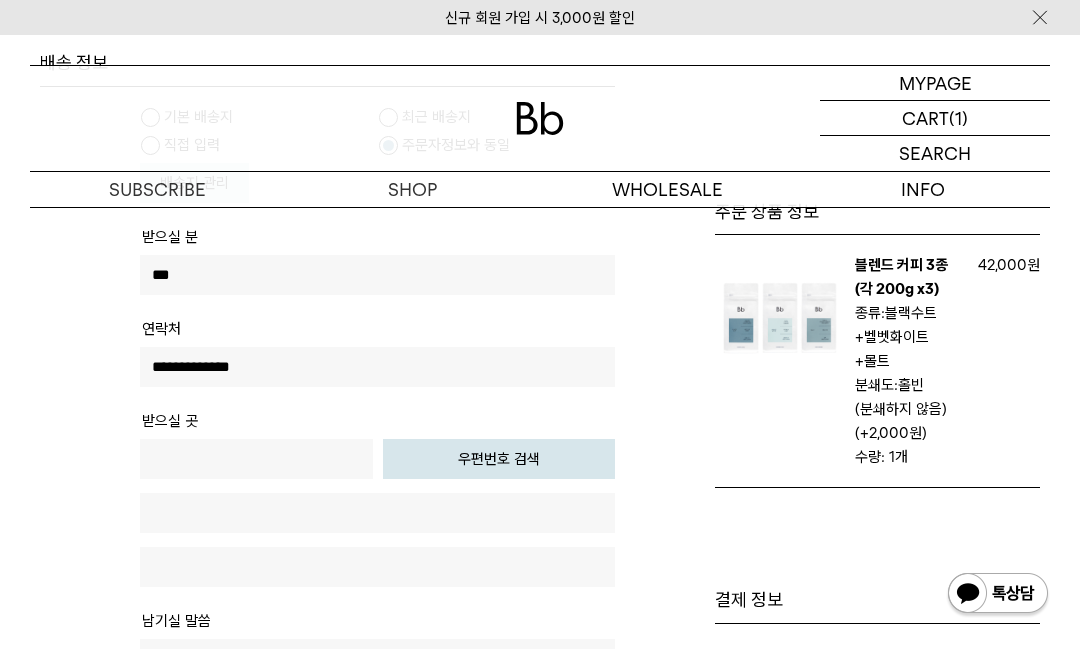 scroll, scrollTop: 697, scrollLeft: 0, axis: vertical 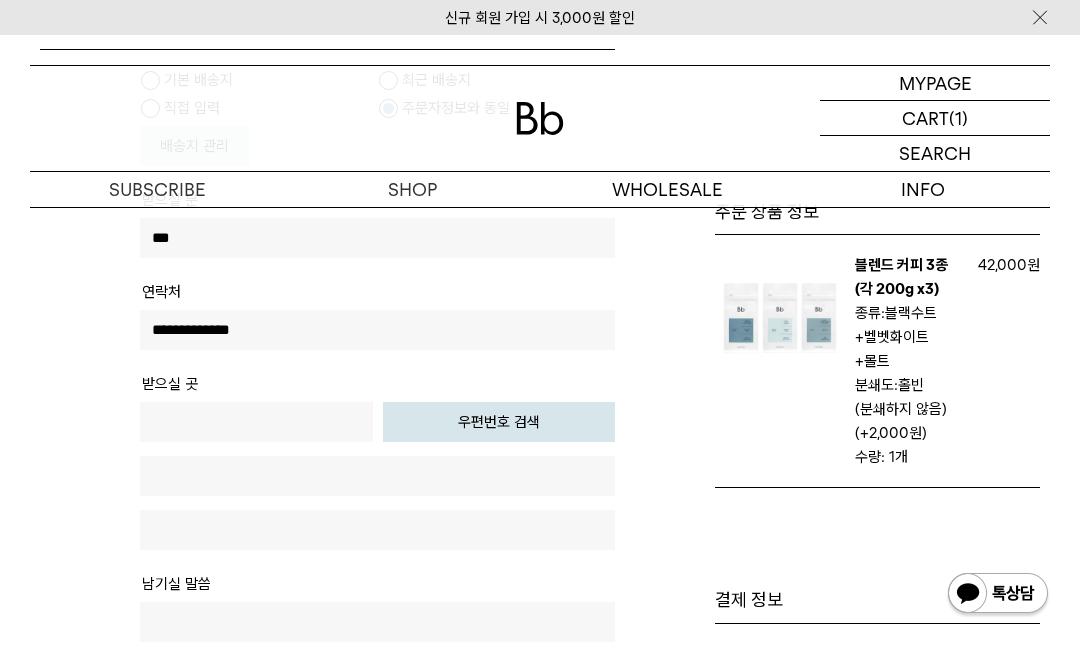 click on "우편번호
검색" at bounding box center [499, 422] 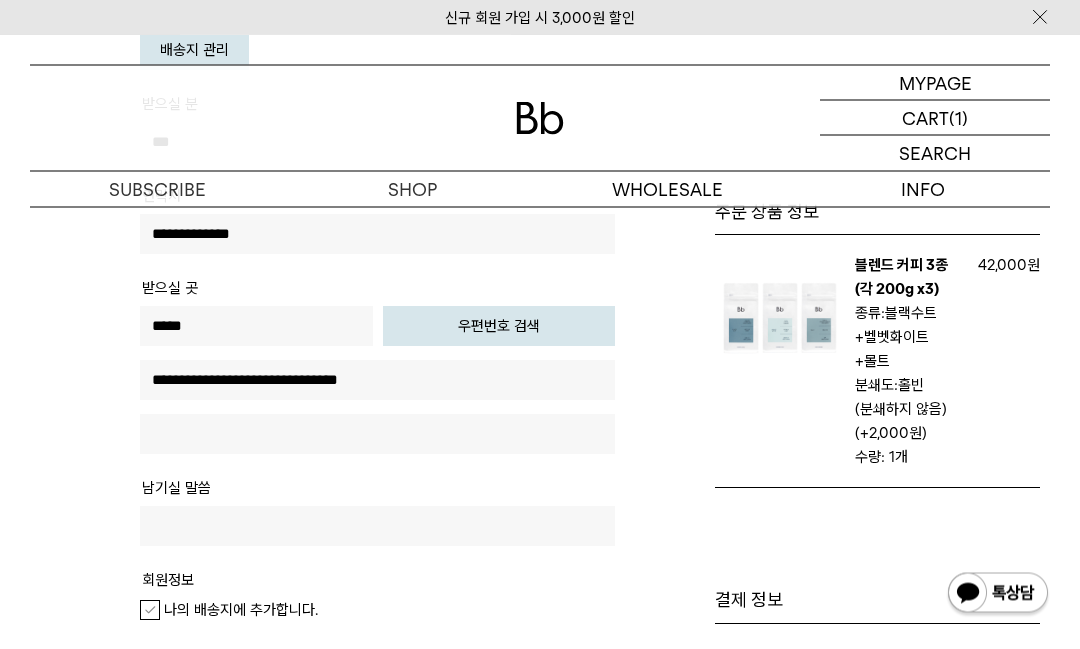 scroll, scrollTop: 793, scrollLeft: 0, axis: vertical 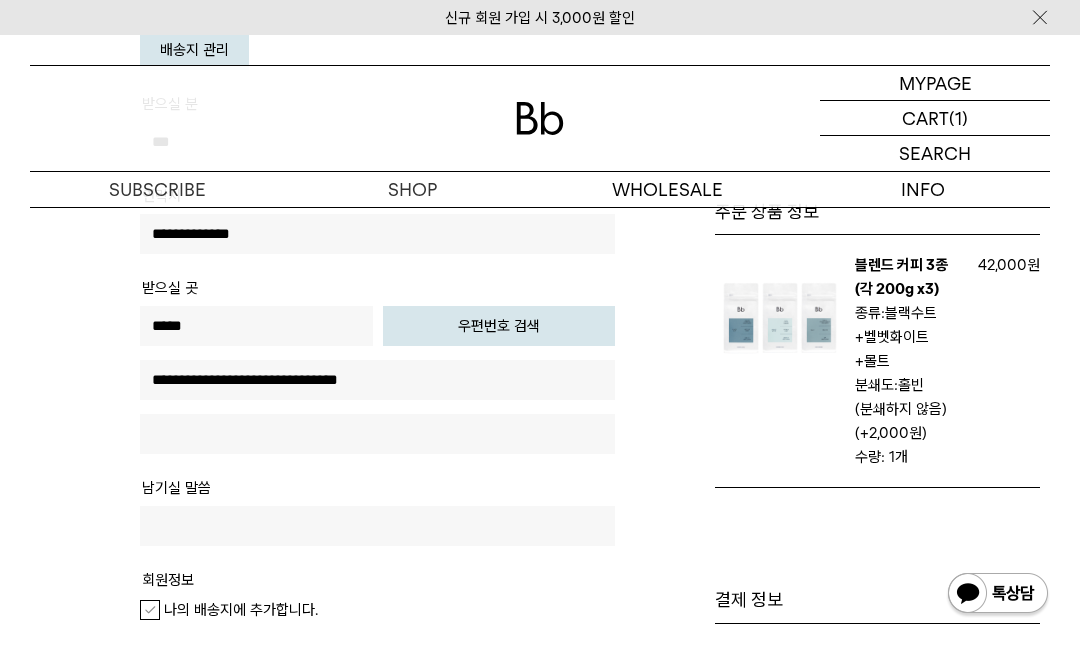 click at bounding box center (377, 434) 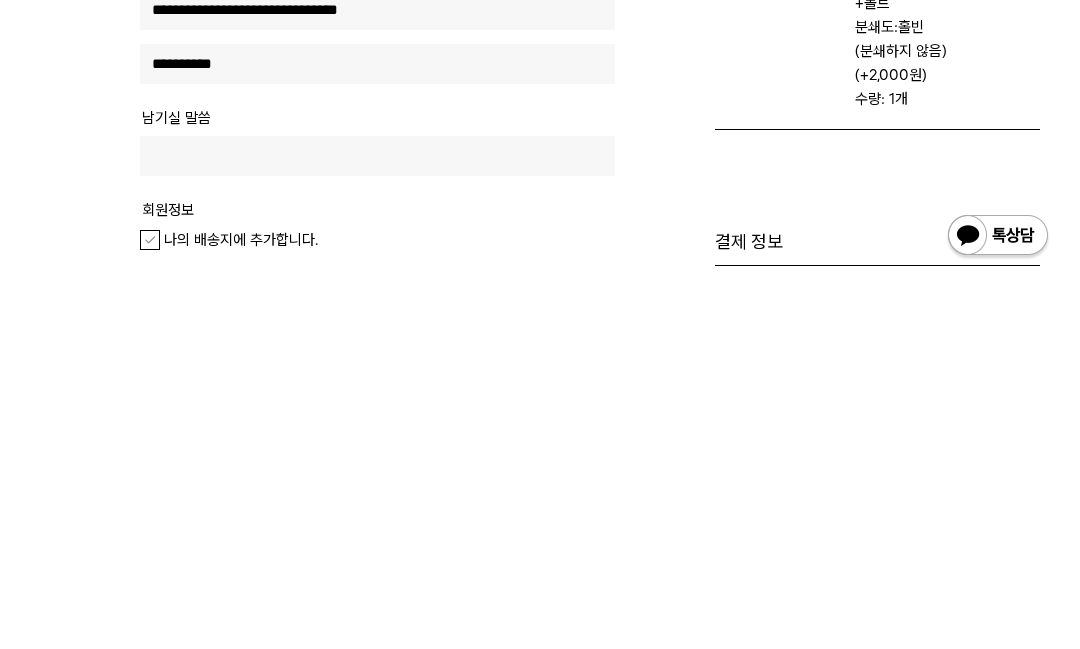 scroll, scrollTop: 816, scrollLeft: 0, axis: vertical 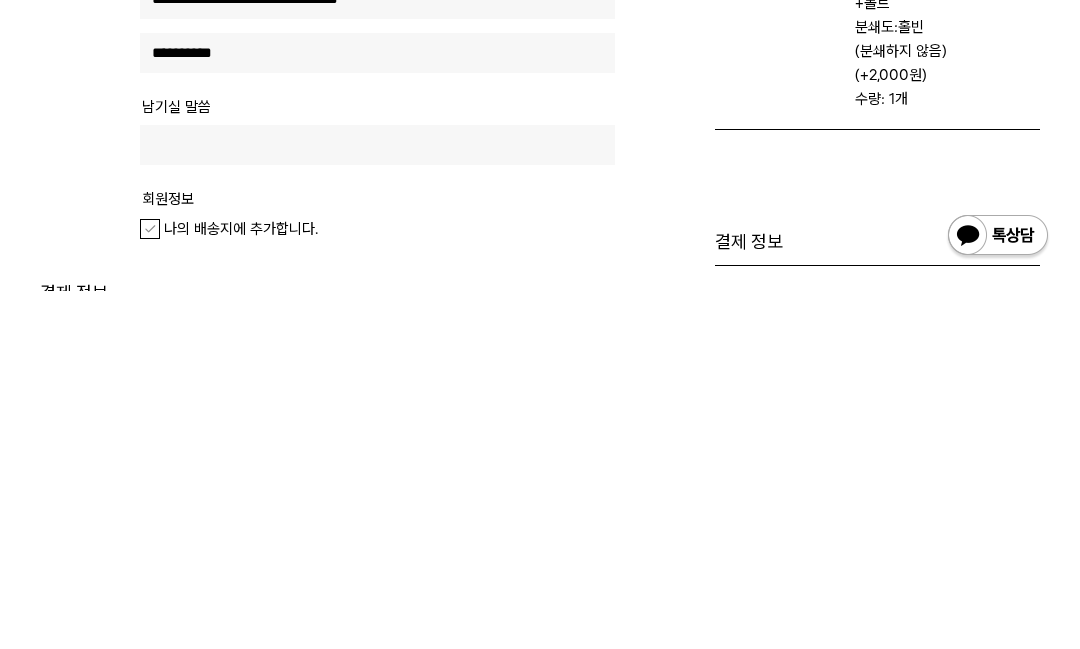 type on "**********" 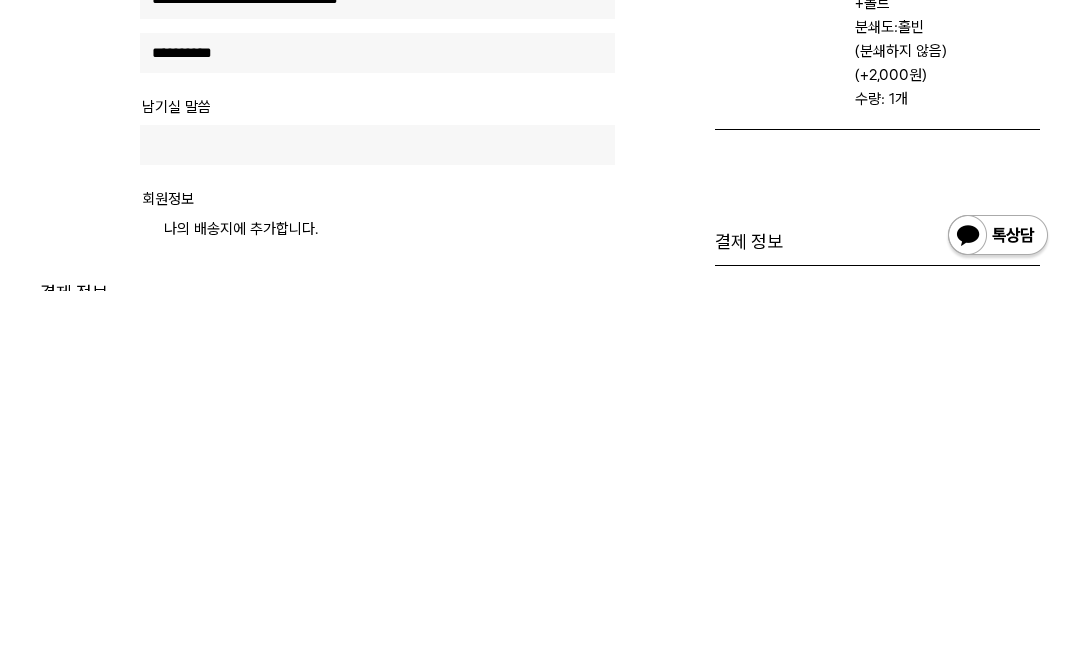 scroll, scrollTop: 1174, scrollLeft: 0, axis: vertical 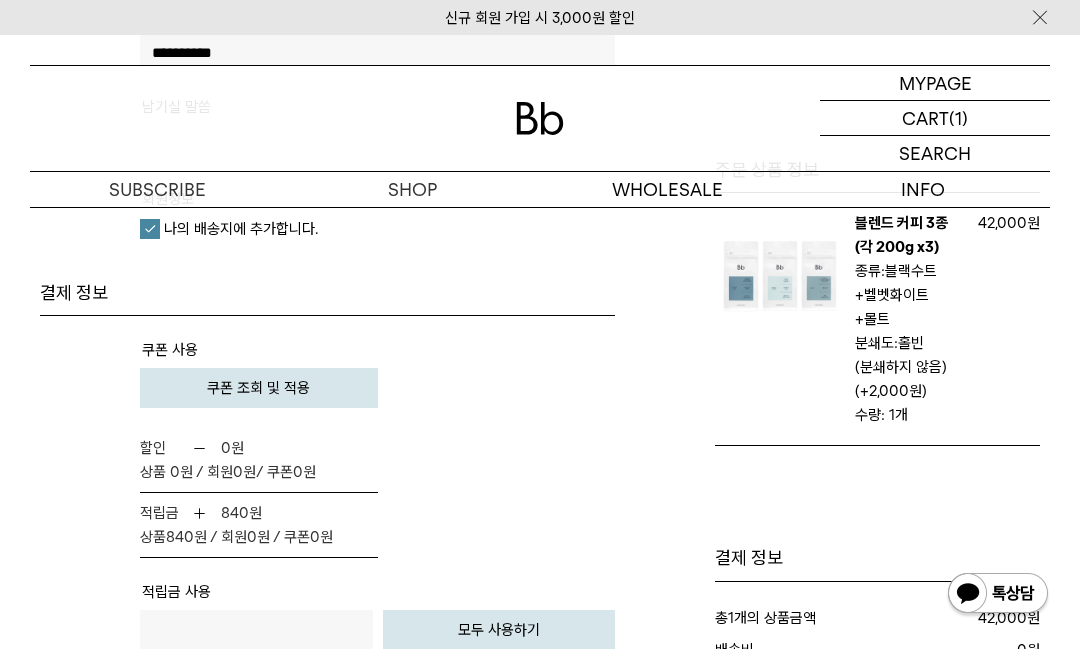 click at bounding box center [540, 118] 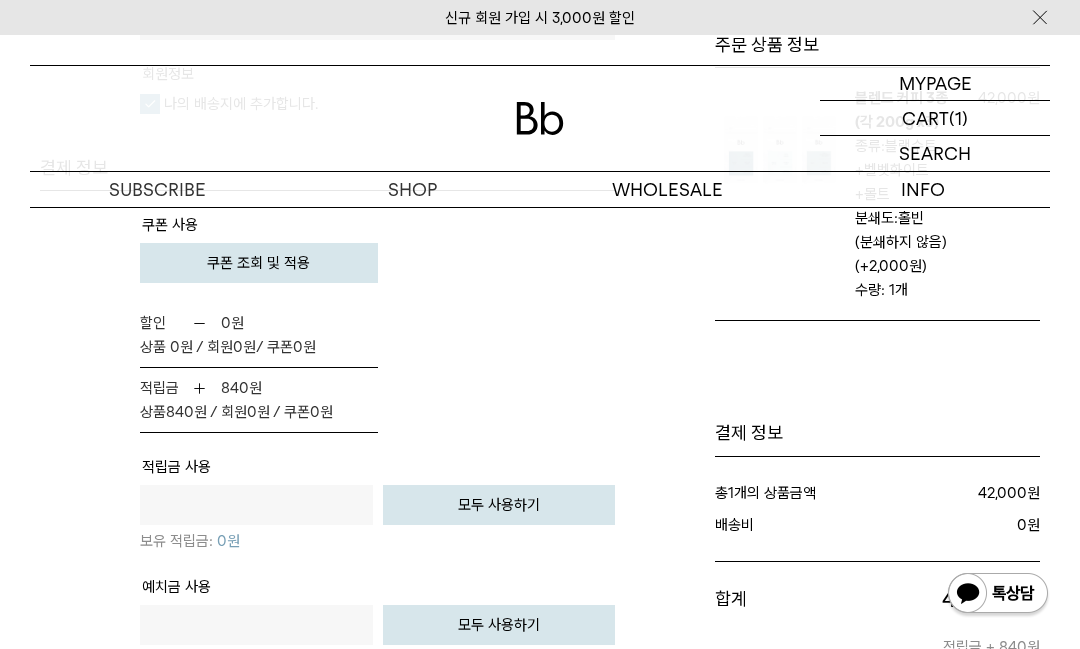 scroll, scrollTop: 1248, scrollLeft: 0, axis: vertical 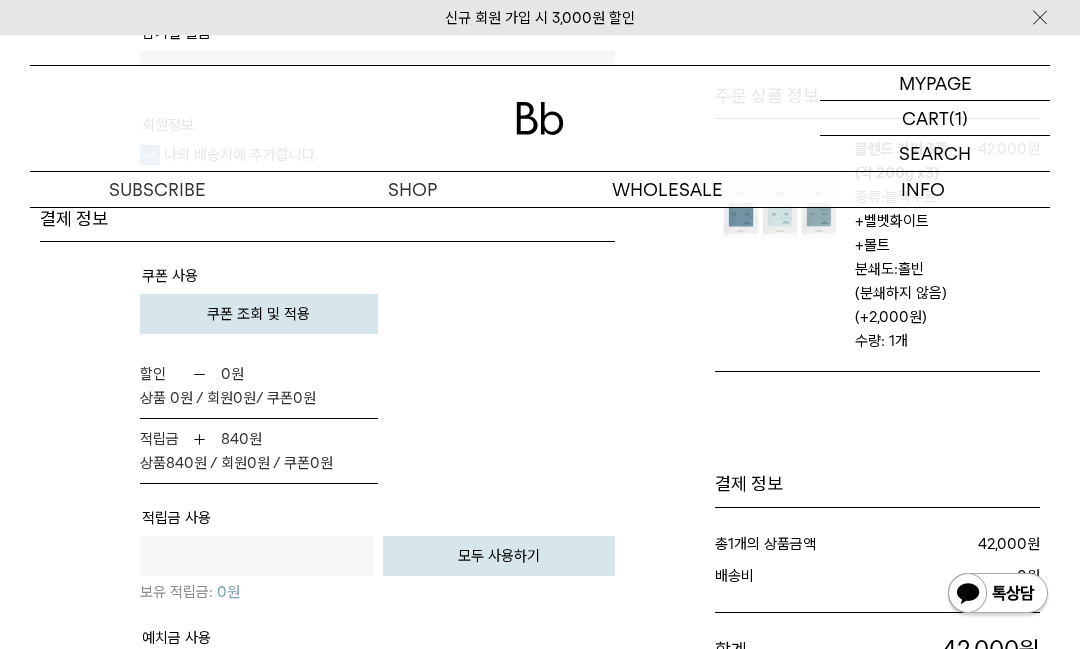 click on "쿠폰 조회 및
적용" at bounding box center (259, 314) 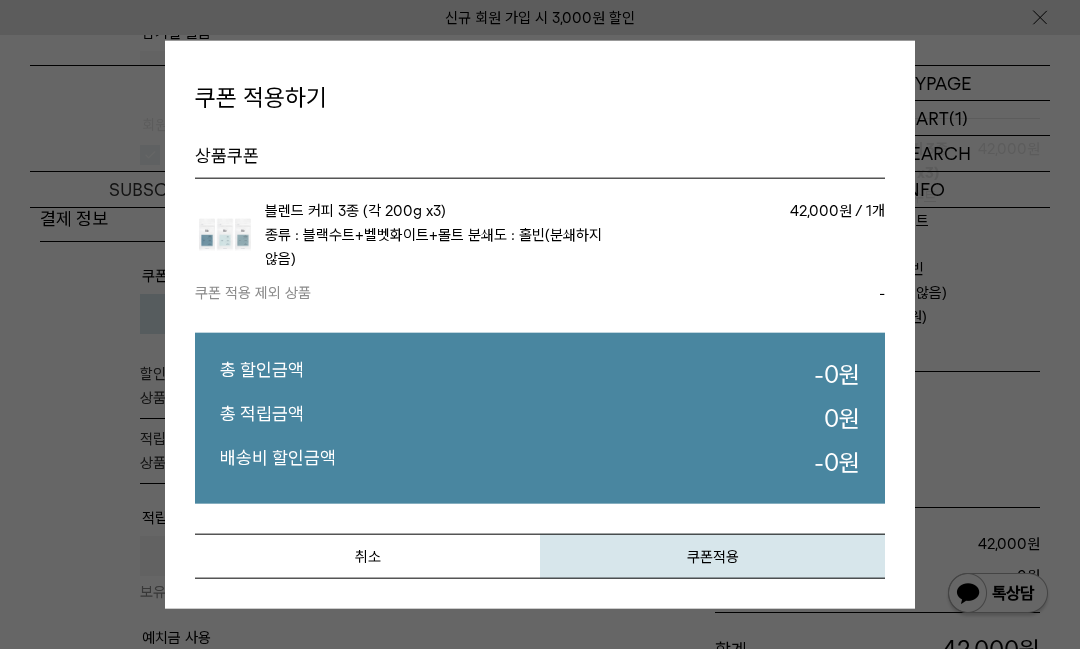 click on "쿠폰적용" at bounding box center [712, 556] 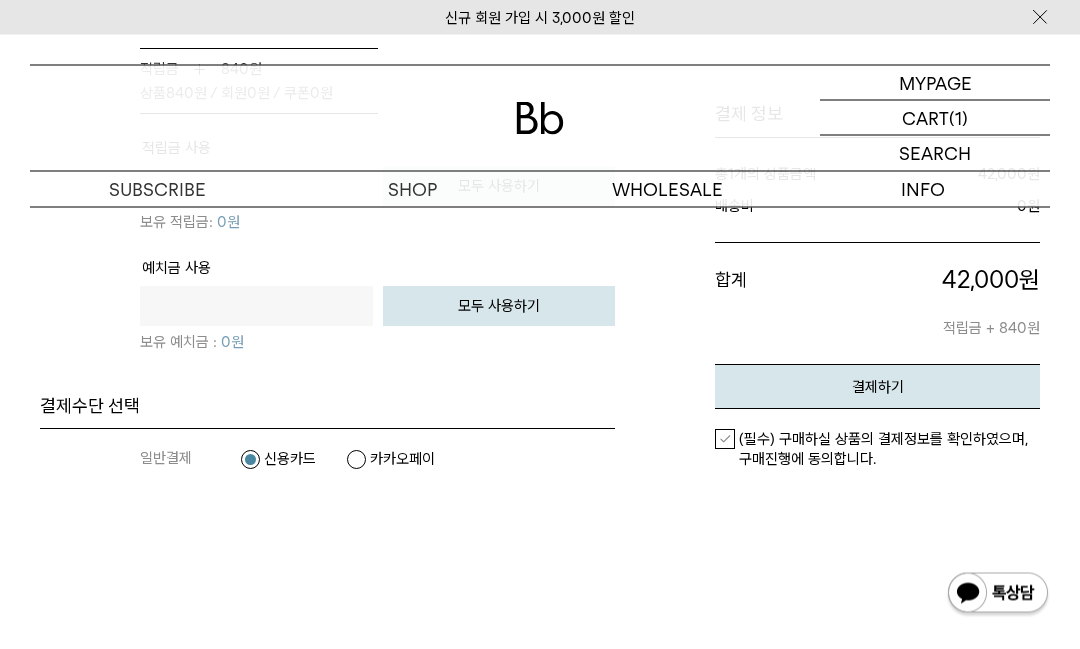 scroll, scrollTop: 1632, scrollLeft: 0, axis: vertical 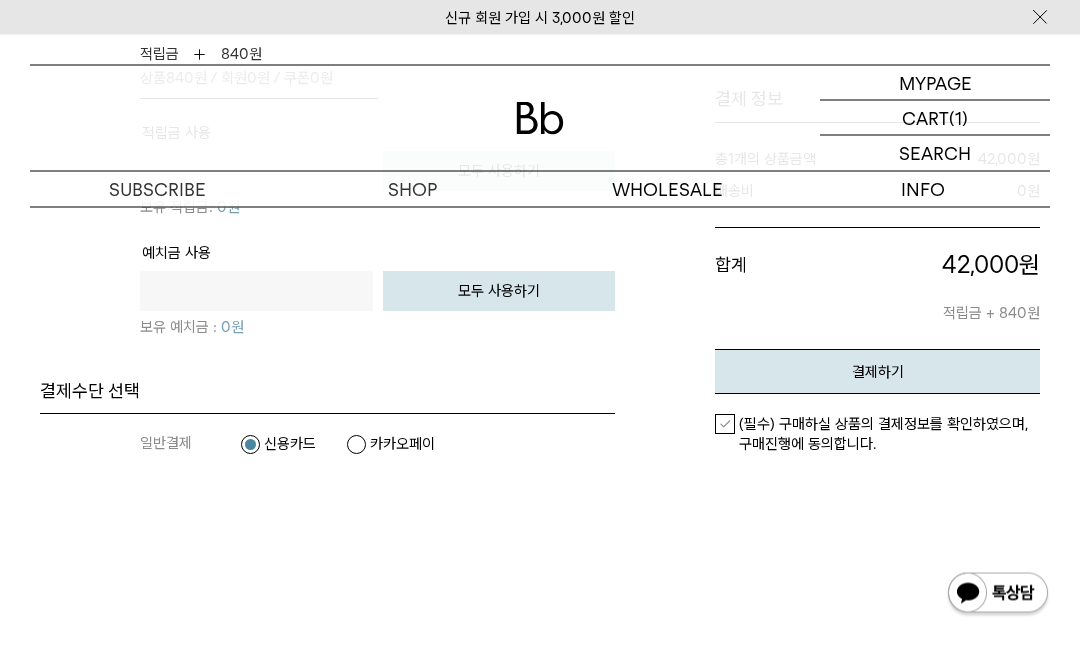 click on "카카오페이" at bounding box center (390, 445) 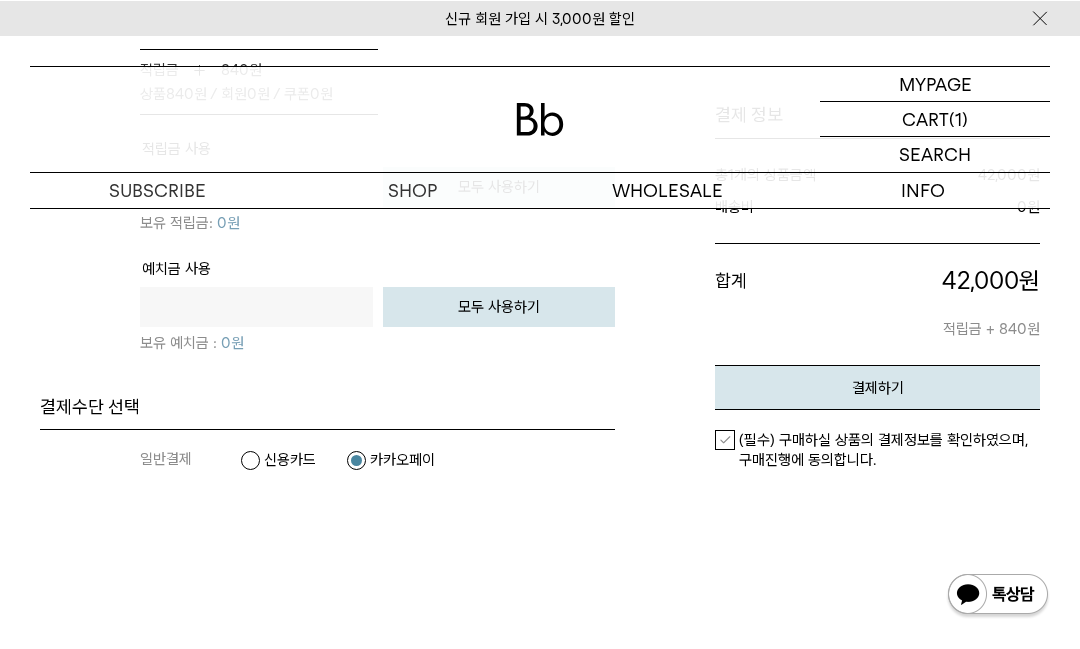 click on "(필수) 구매하실 상품의
결제정보를 확인하였으며, 구매진행에 동의합니다." at bounding box center [877, 449] 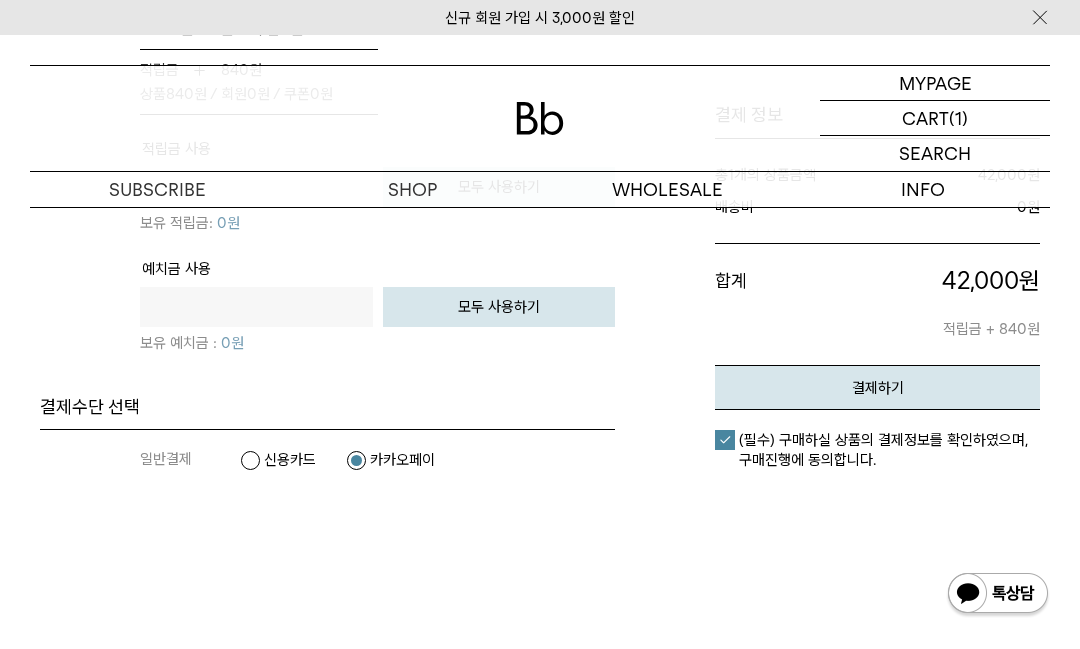 click on "결제하기" at bounding box center [877, 387] 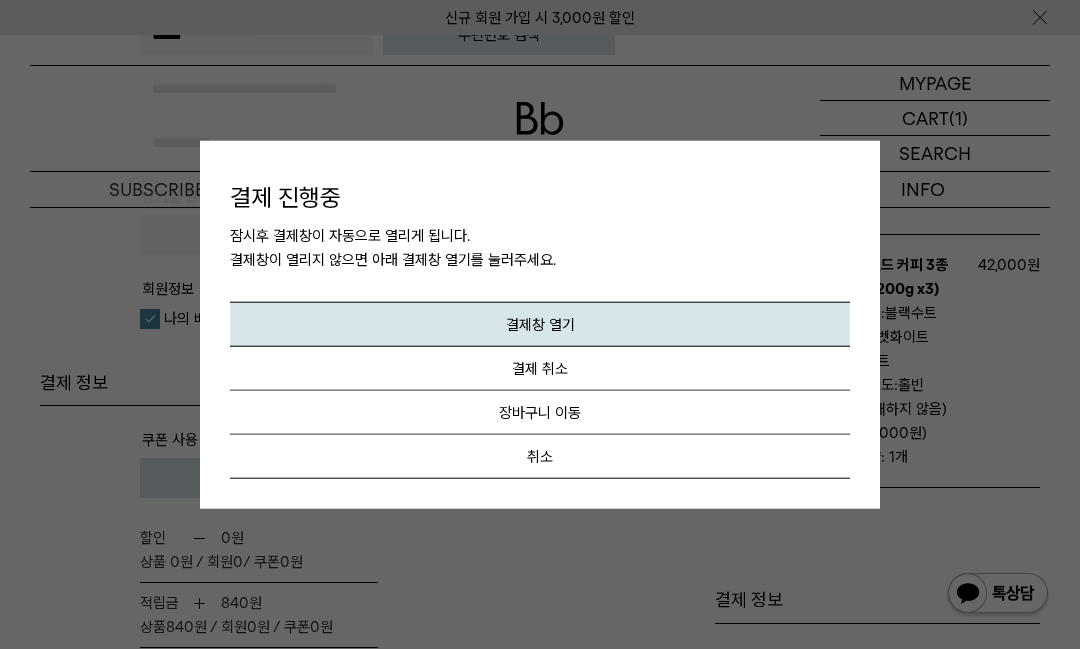 scroll, scrollTop: 1054, scrollLeft: 0, axis: vertical 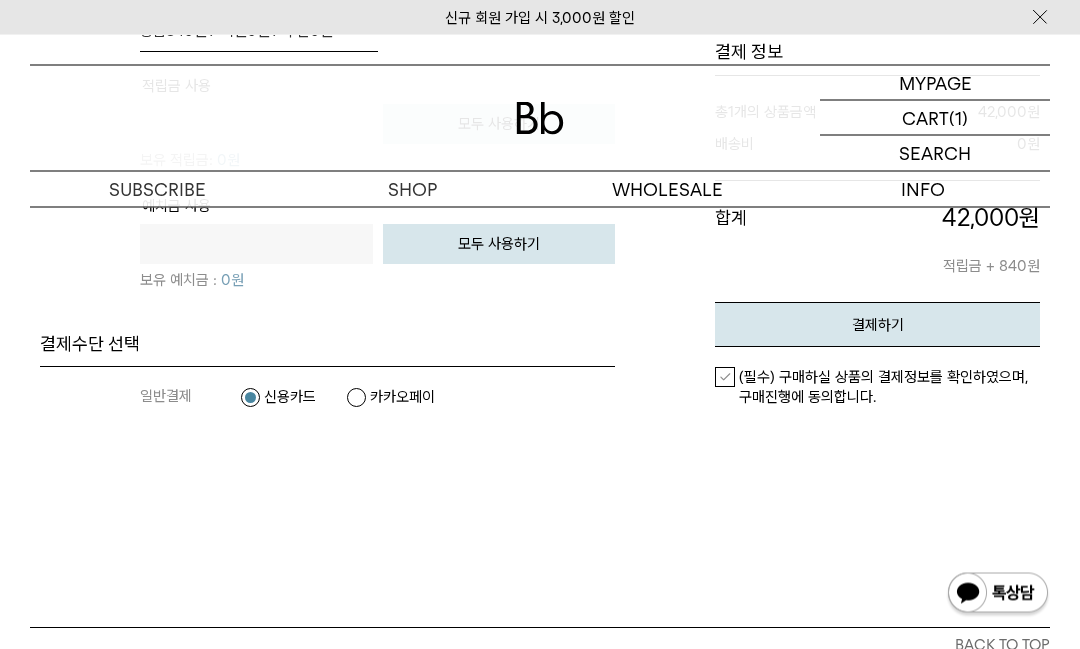 click on "(필수) 구매하실 상품의
결제정보를 확인하였으며, 구매진행에 동의합니다." at bounding box center [877, 388] 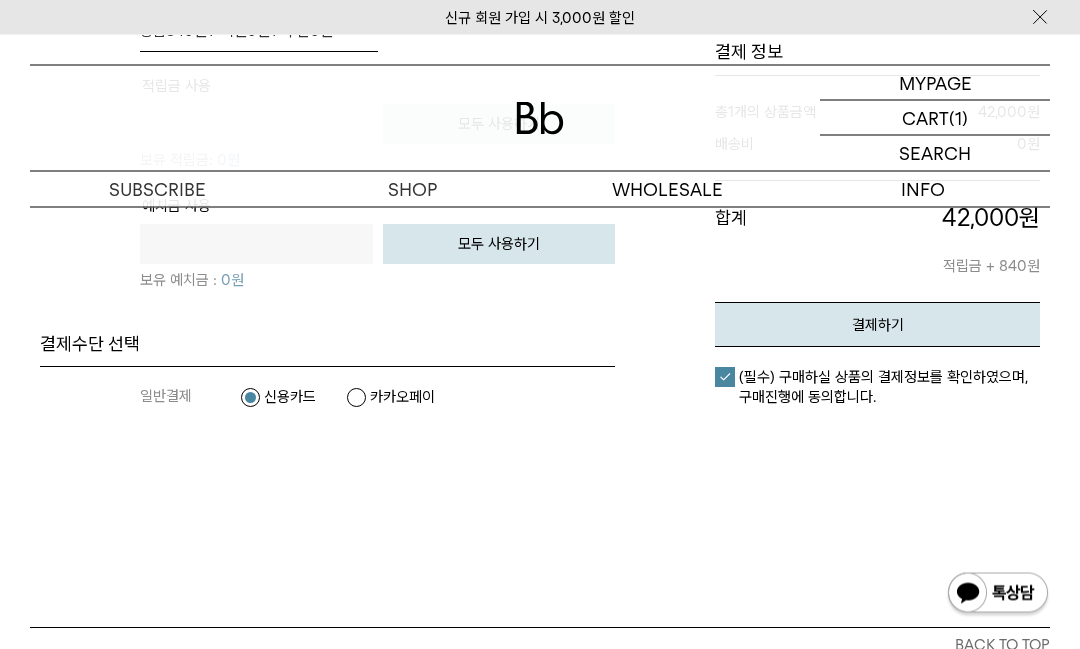 click on "일반결제" at bounding box center [190, 398] 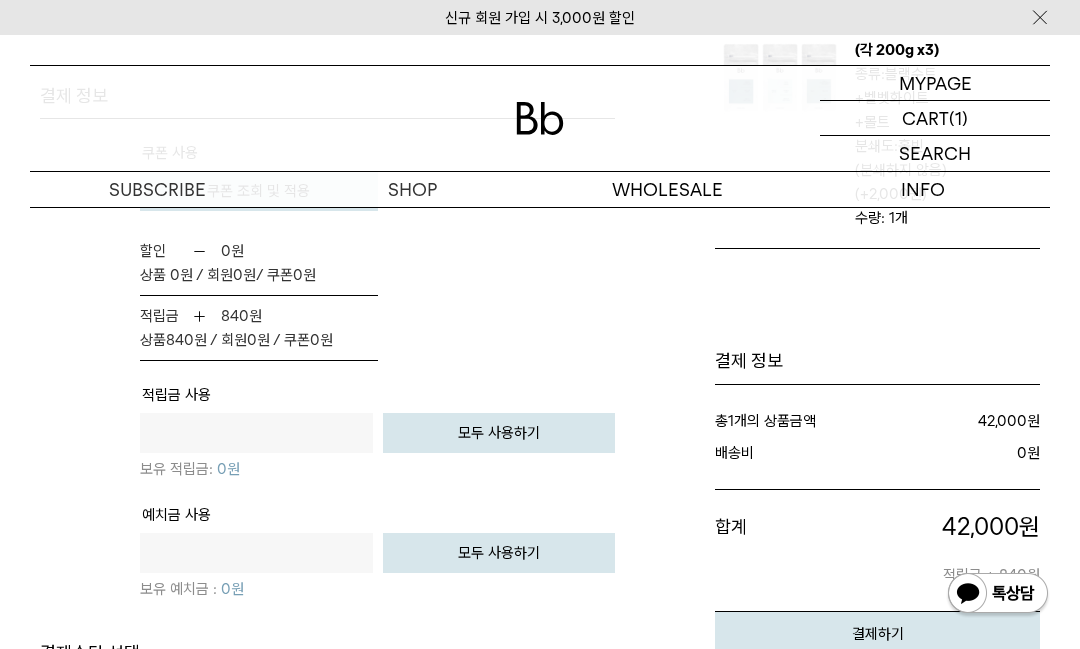 scroll, scrollTop: 1382, scrollLeft: 0, axis: vertical 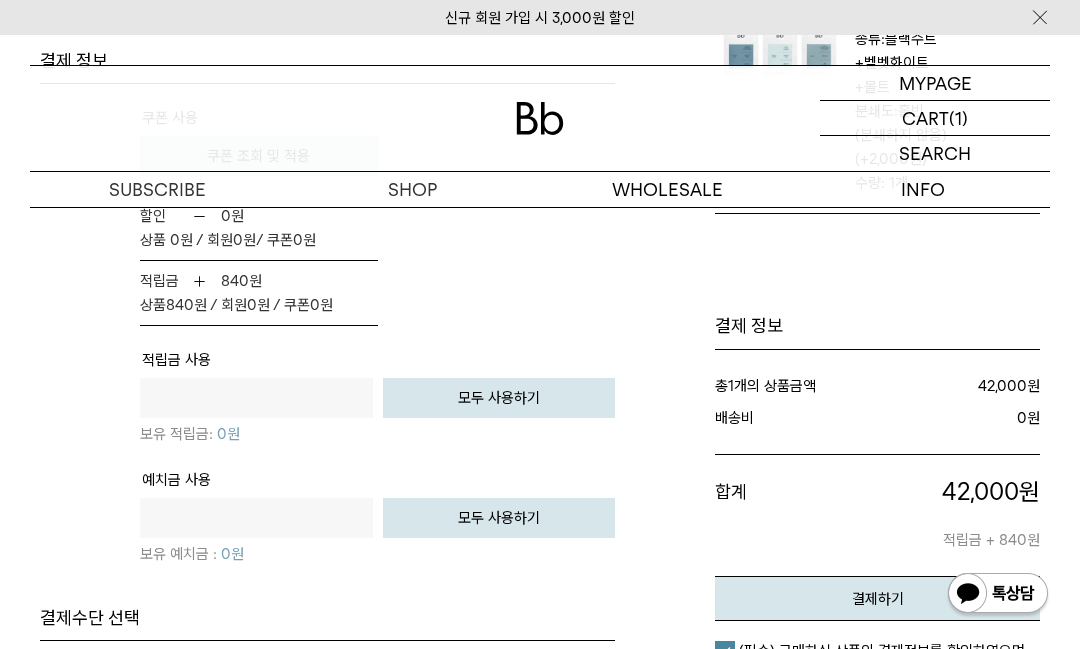 click on "결제하기" at bounding box center (877, 598) 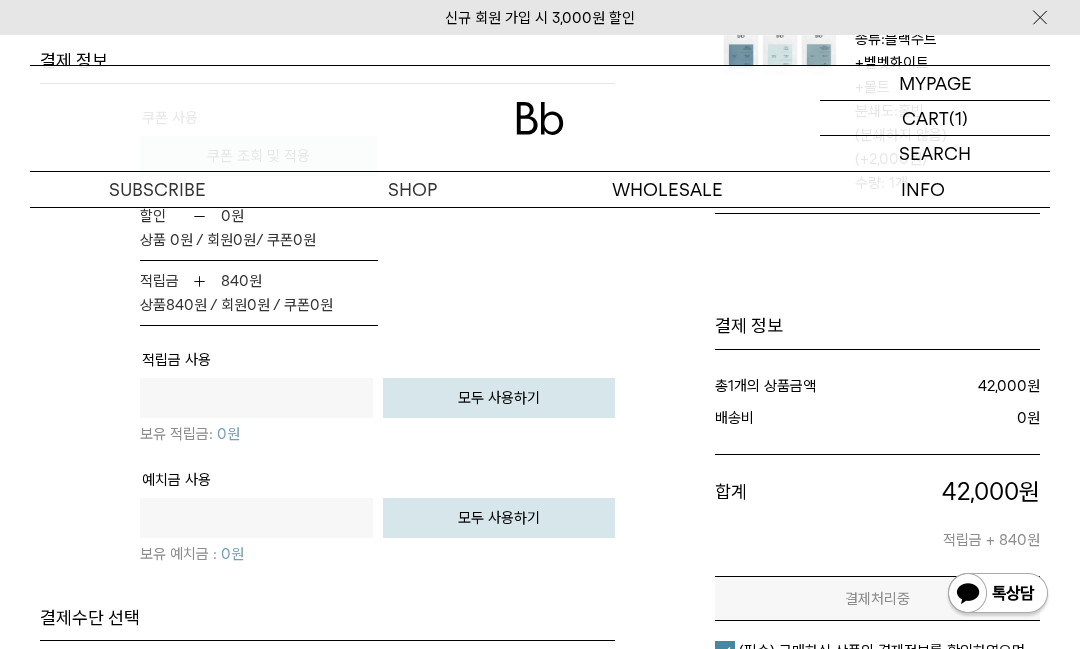 scroll, scrollTop: 0, scrollLeft: 0, axis: both 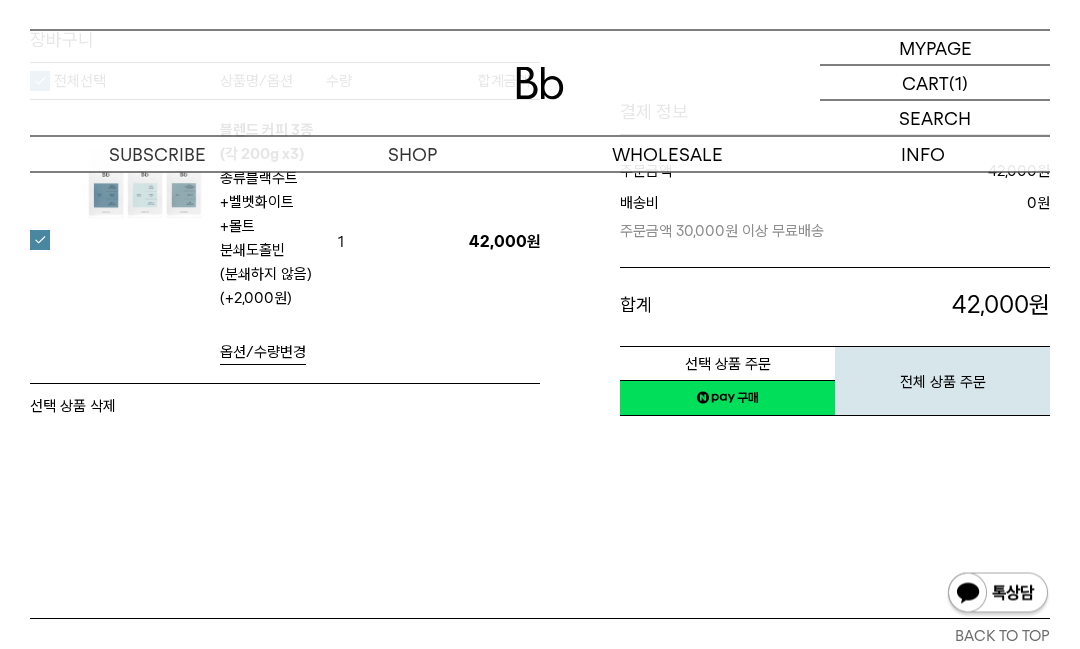 click on "네이버페이 구매하기" at bounding box center (727, 399) 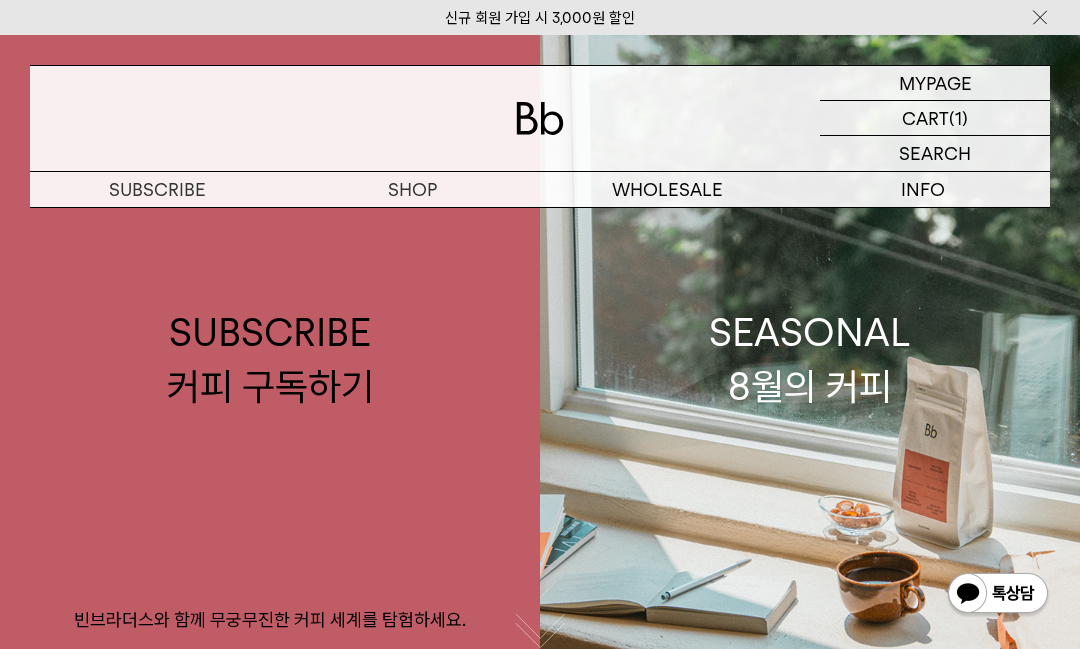 scroll, scrollTop: 0, scrollLeft: 0, axis: both 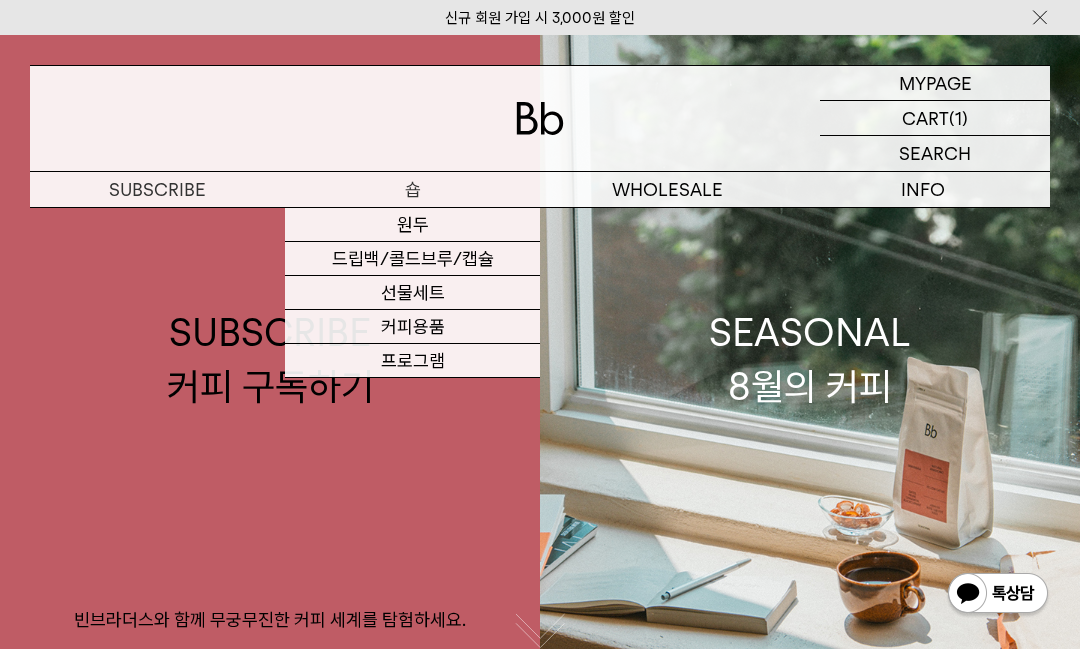 click on "커피용품" at bounding box center (412, 327) 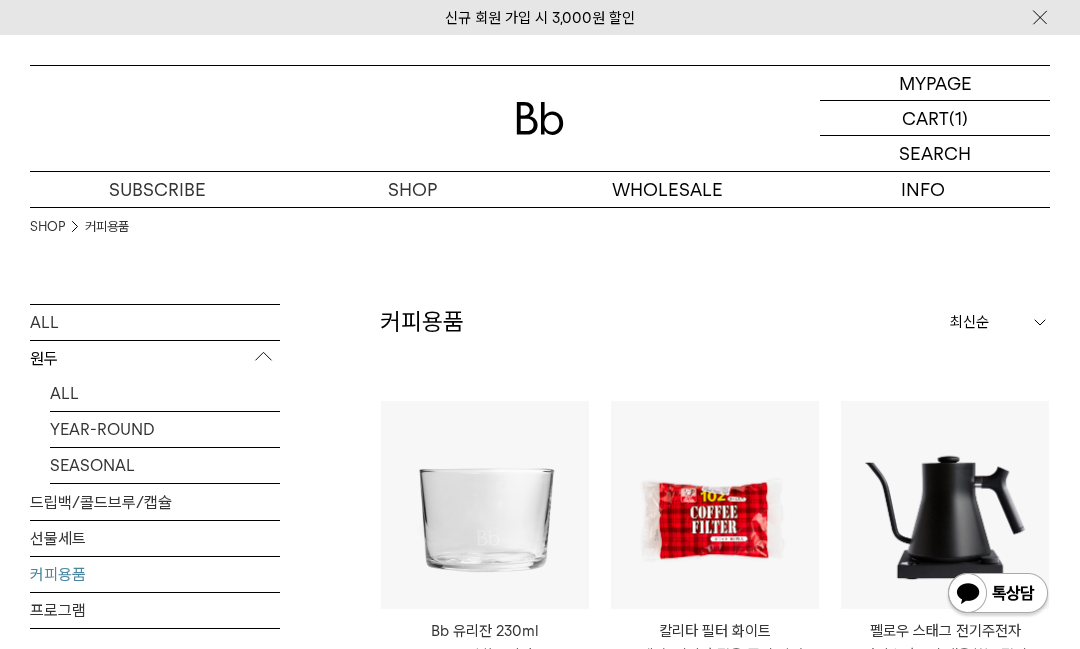 scroll, scrollTop: 0, scrollLeft: 0, axis: both 